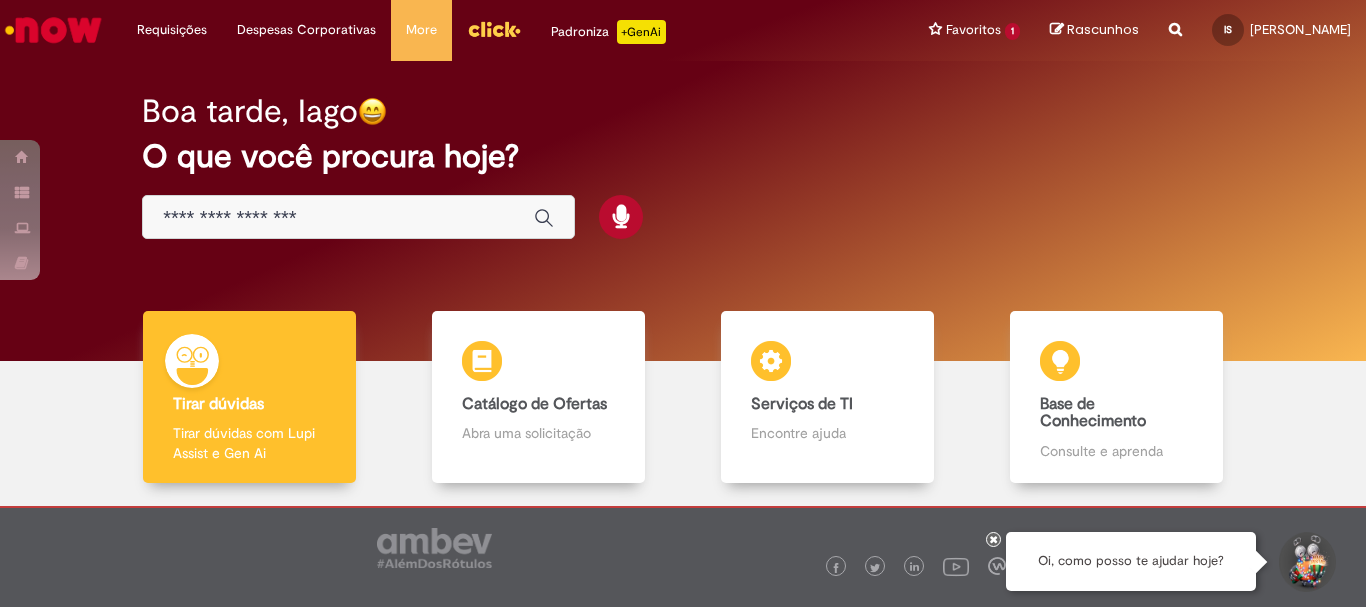 scroll, scrollTop: 0, scrollLeft: 0, axis: both 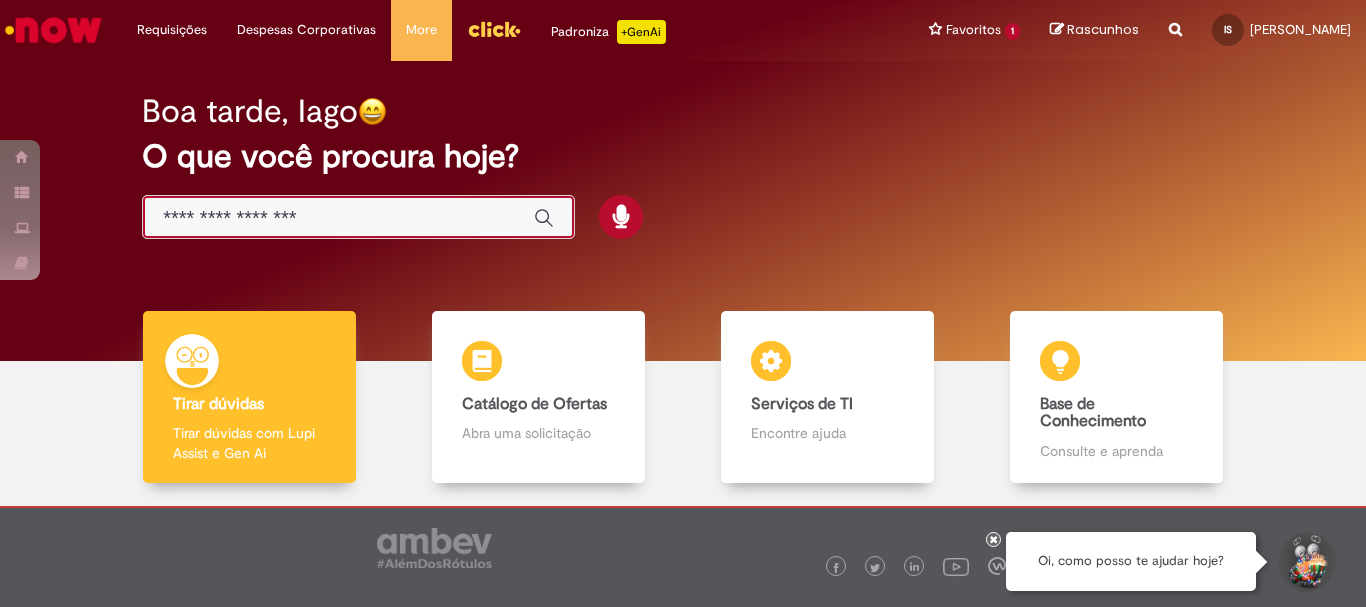 click at bounding box center [338, 218] 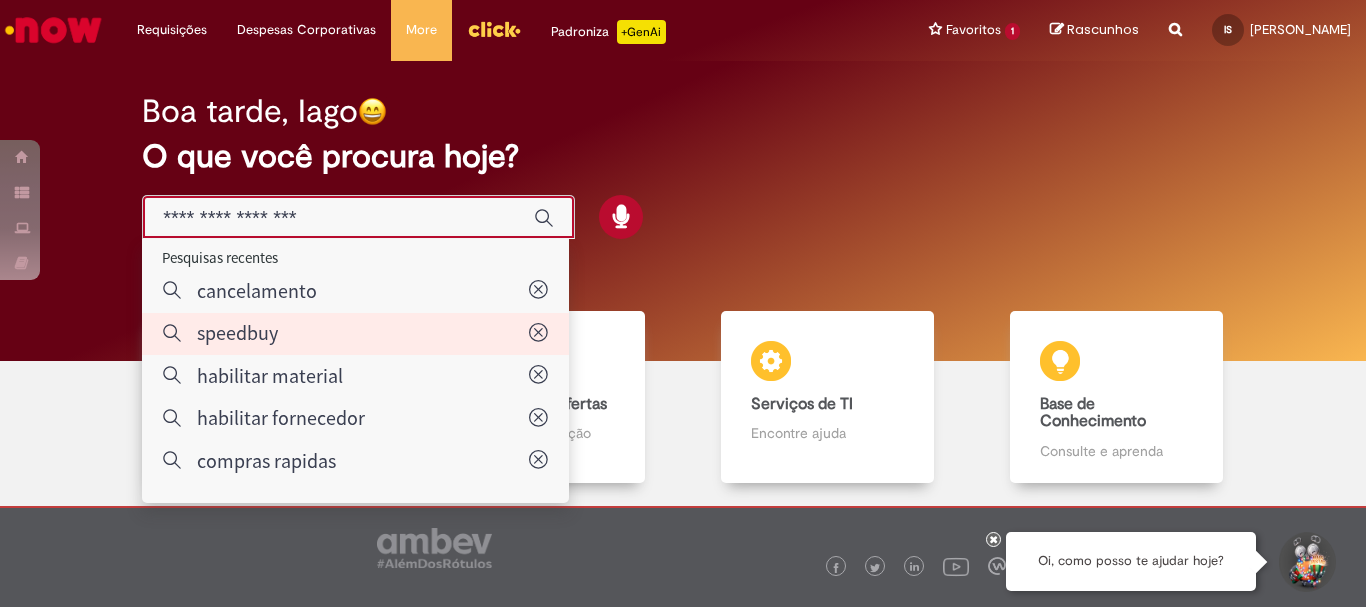 click on "speedbuy" at bounding box center (237, 332) 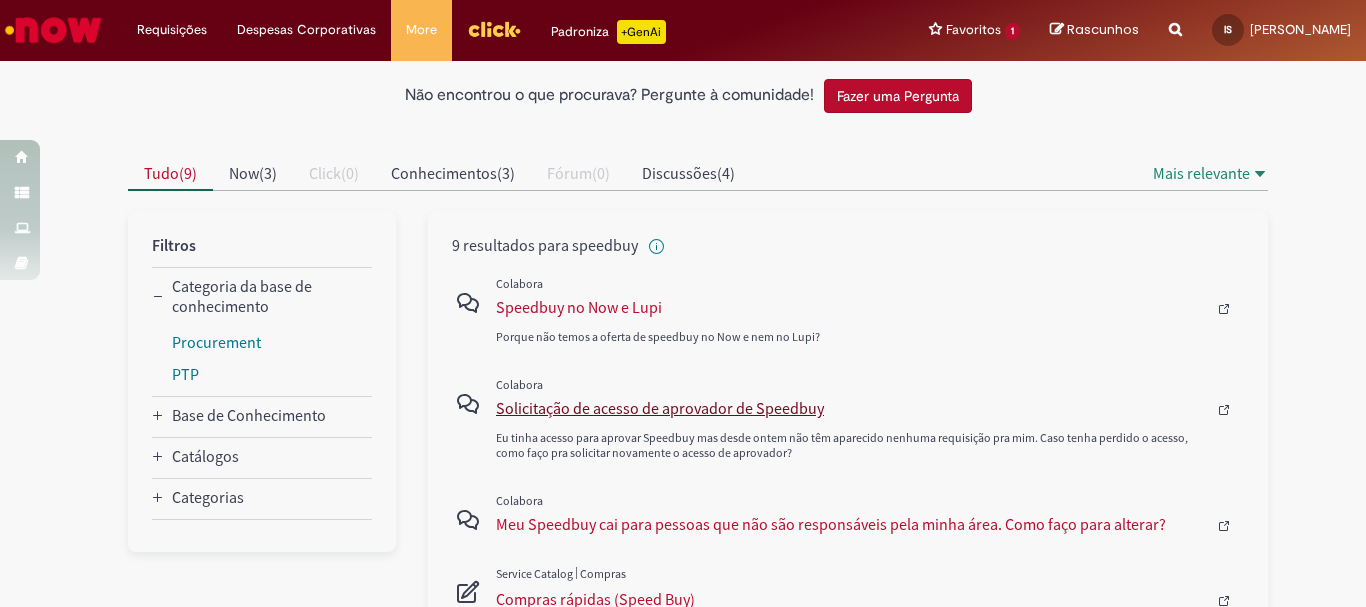 scroll, scrollTop: 200, scrollLeft: 0, axis: vertical 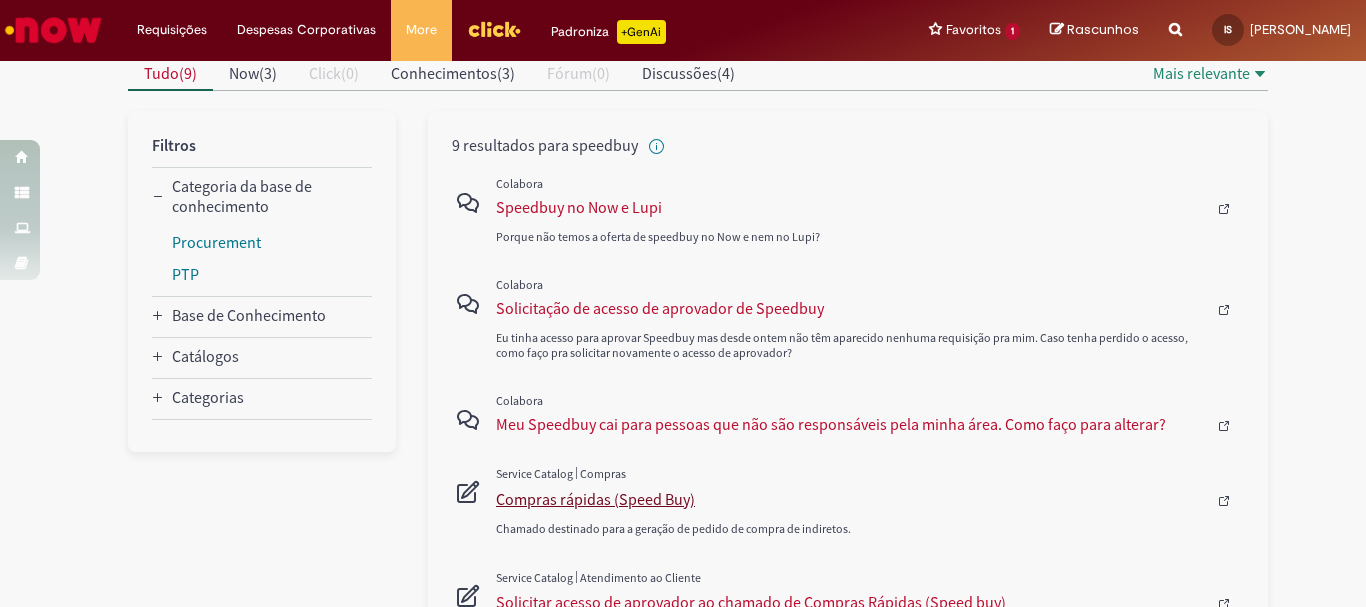 click on "Compras rápidas (Speed Buy)" at bounding box center [851, 499] 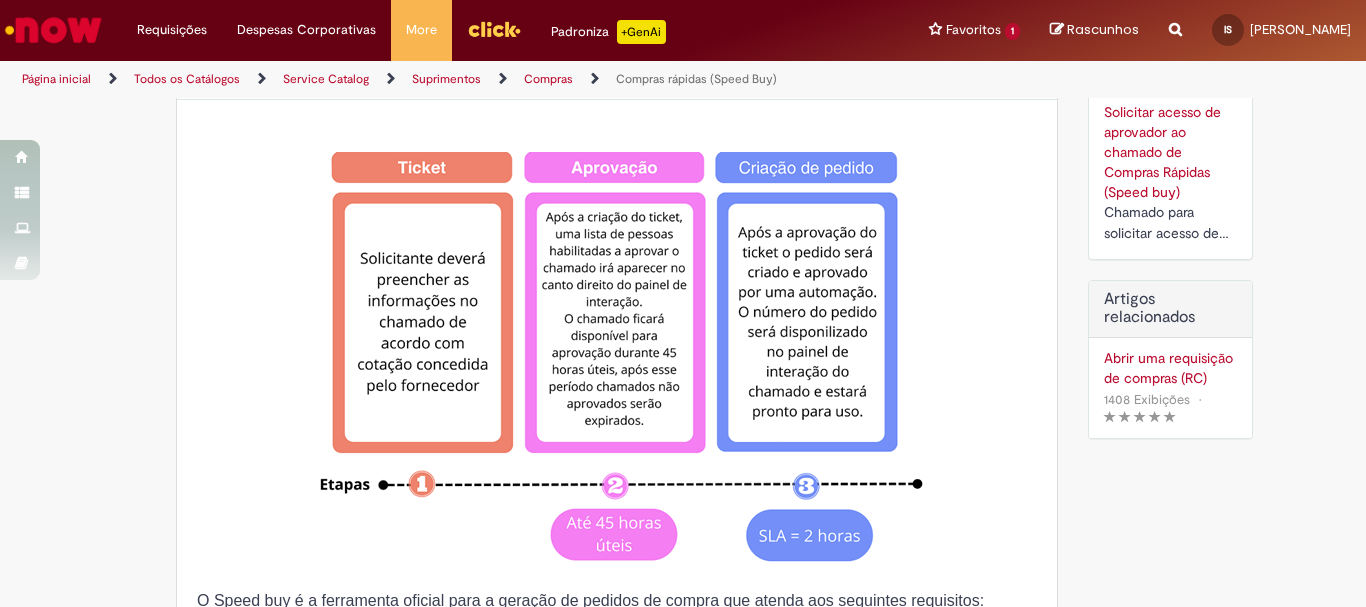 type on "********" 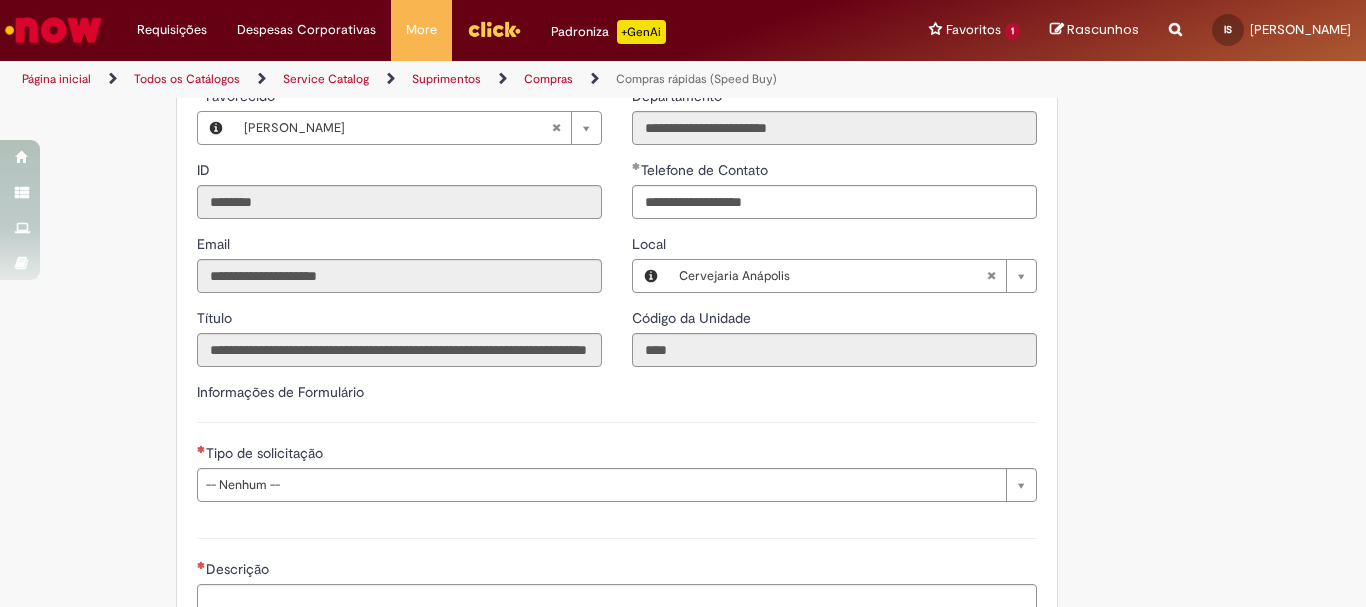scroll, scrollTop: 2400, scrollLeft: 0, axis: vertical 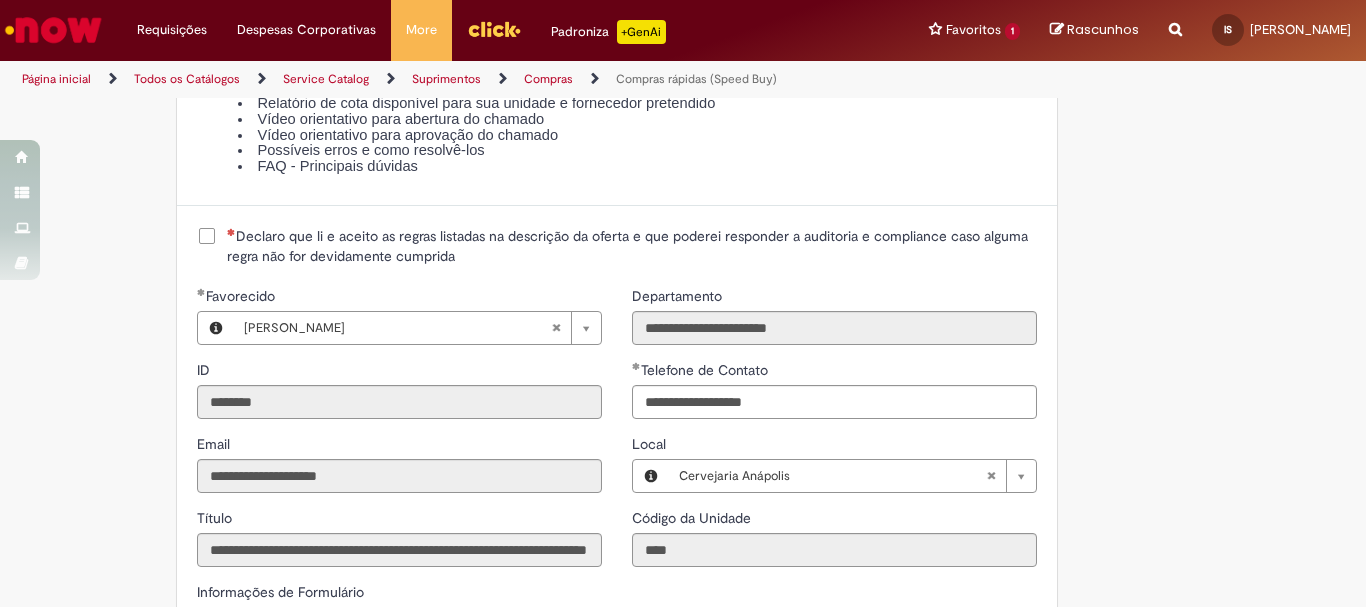 click on "Declaro que li e aceito as regras listadas na descrição da oferta e que poderei responder a auditoria e compliance caso alguma regra não for devidamente cumprida" at bounding box center [617, 246] 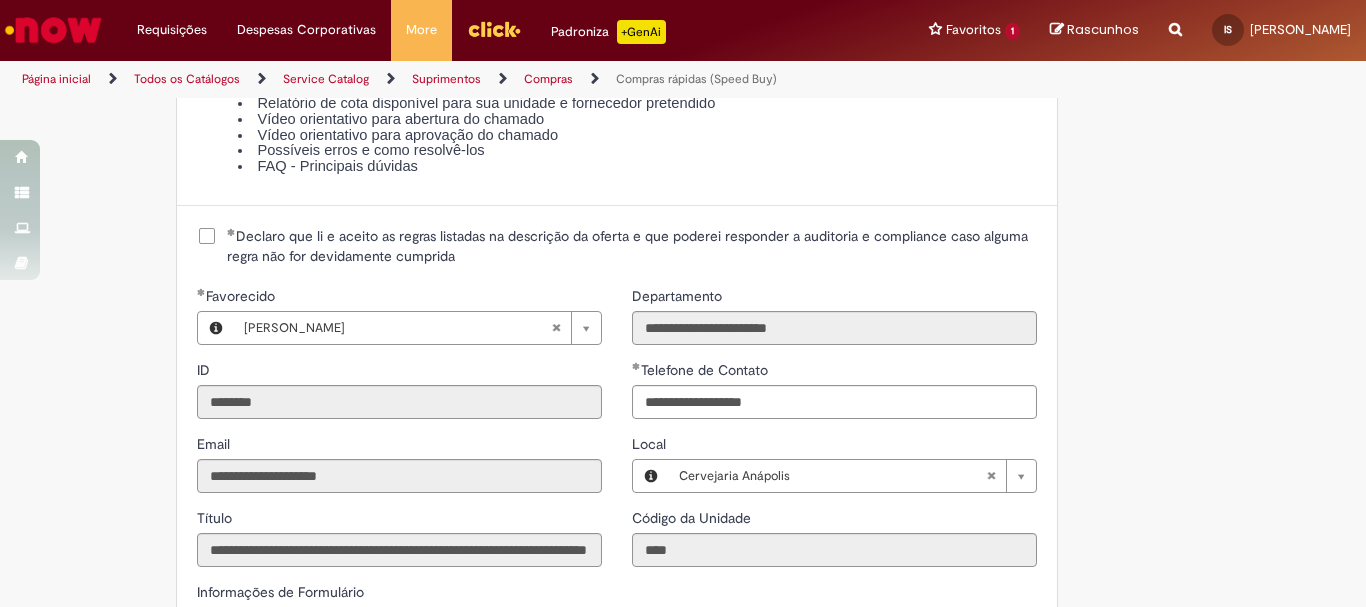 scroll, scrollTop: 2800, scrollLeft: 0, axis: vertical 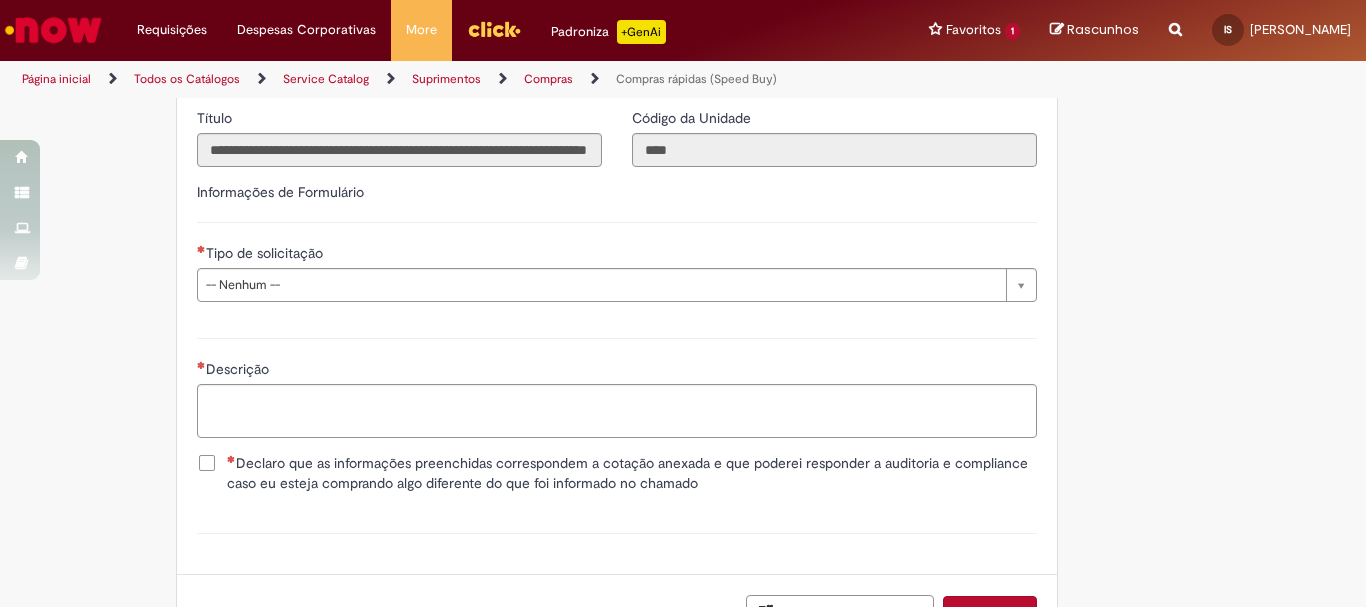 click on "Declaro que as informações preenchidas correspondem a cotação anexada e que poderei responder a auditoria e compliance caso eu esteja comprando algo diferente do que foi informado no chamado" at bounding box center [632, 473] 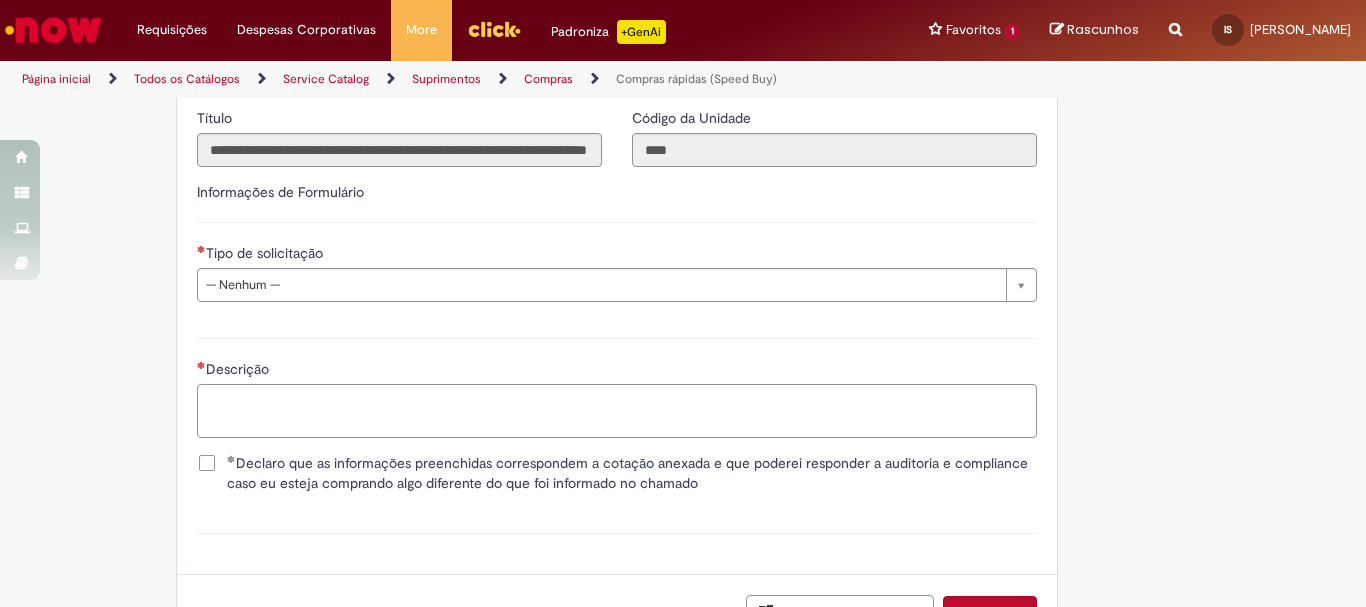 click on "Descrição" at bounding box center (617, 411) 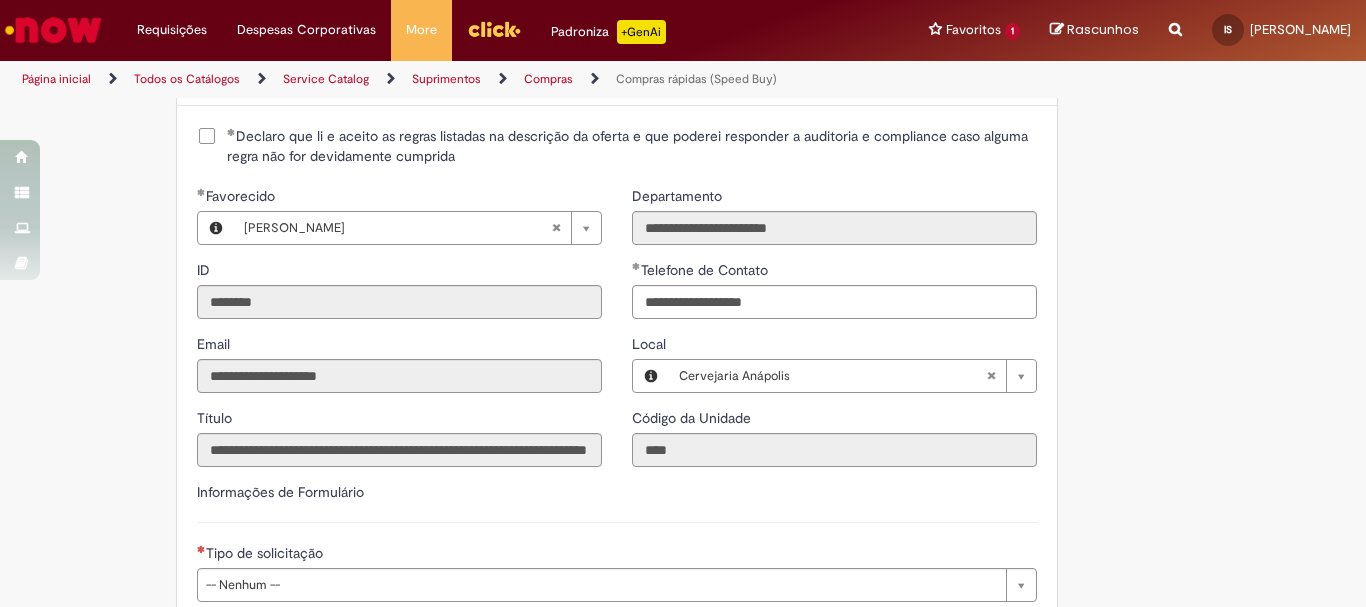 scroll, scrollTop: 2800, scrollLeft: 0, axis: vertical 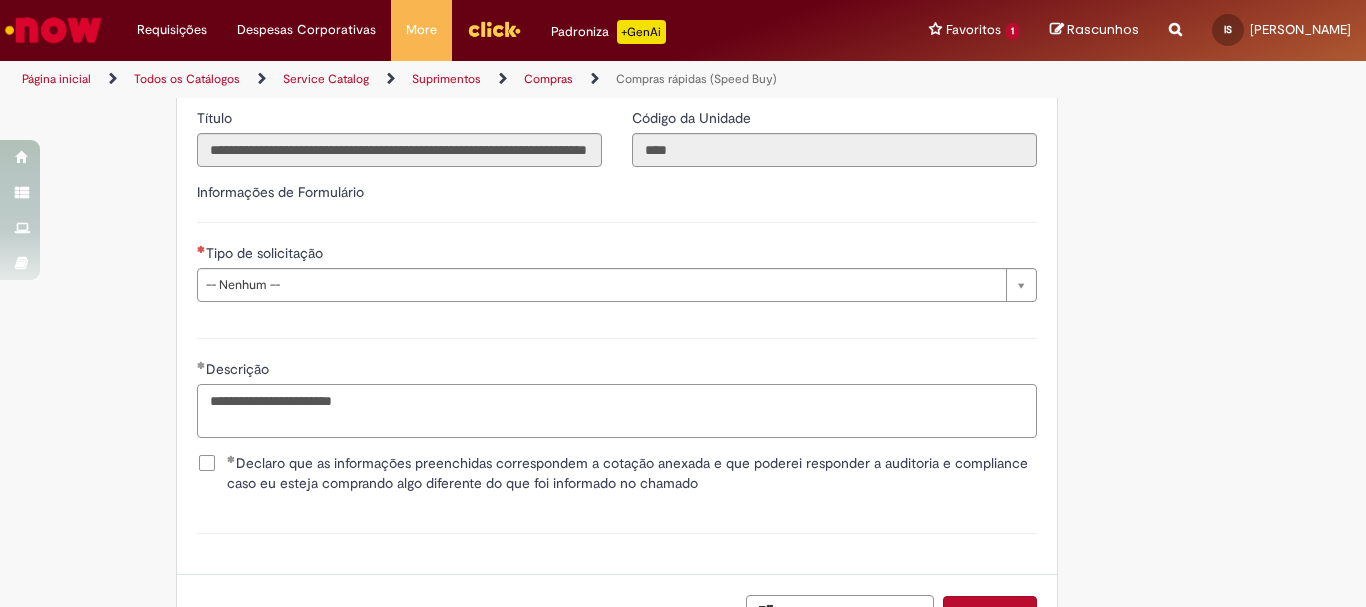 type on "**********" 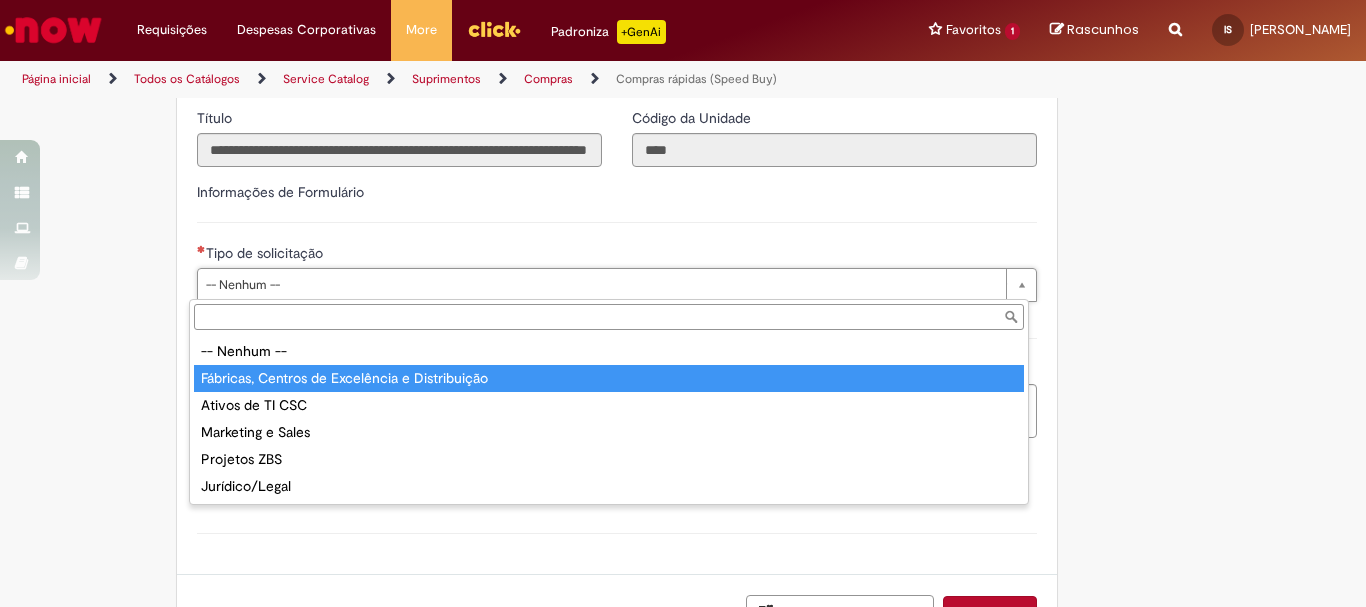 type on "**********" 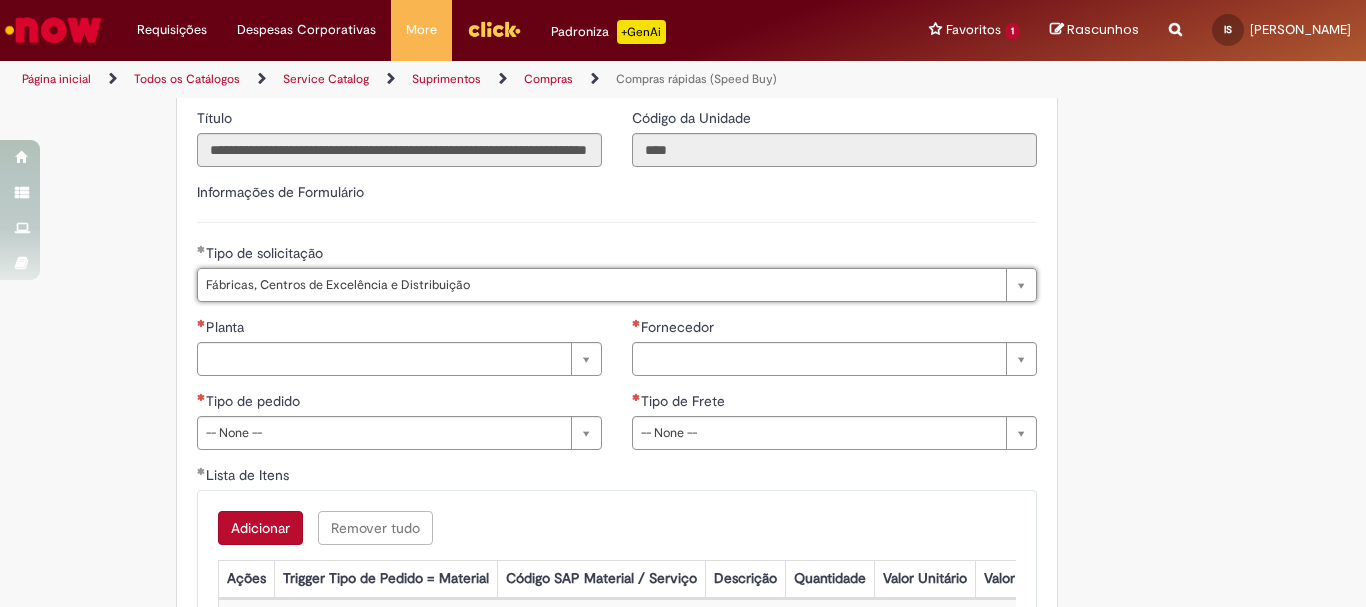 scroll, scrollTop: 3000, scrollLeft: 0, axis: vertical 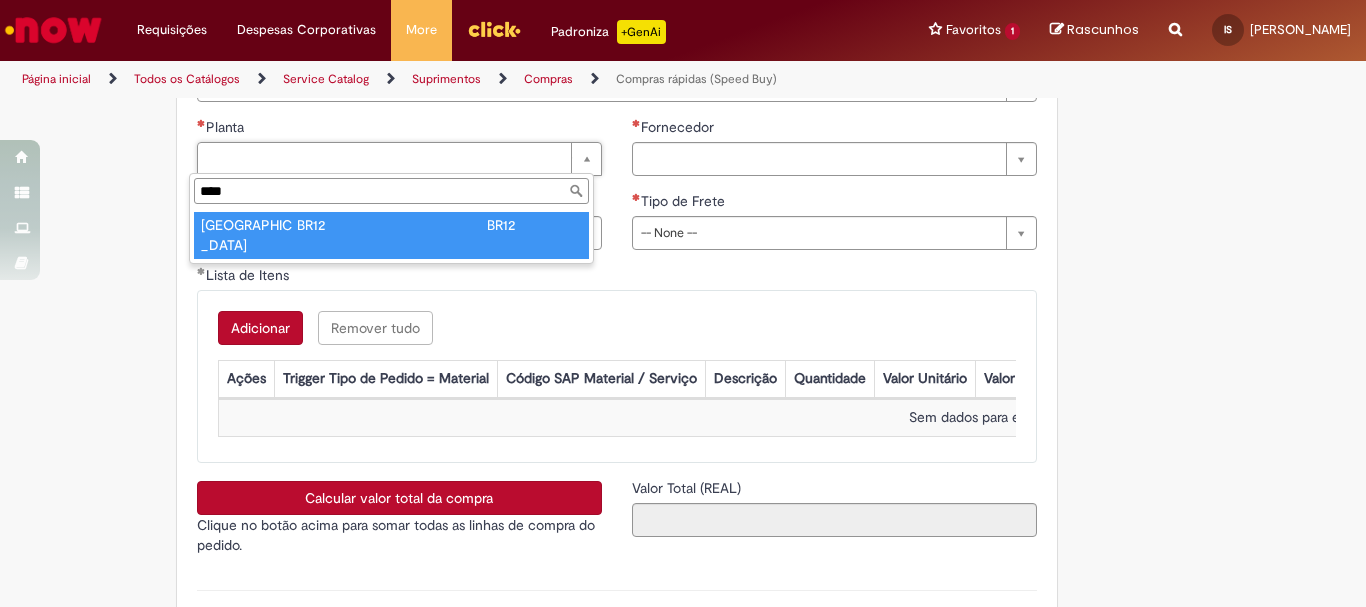 type on "****" 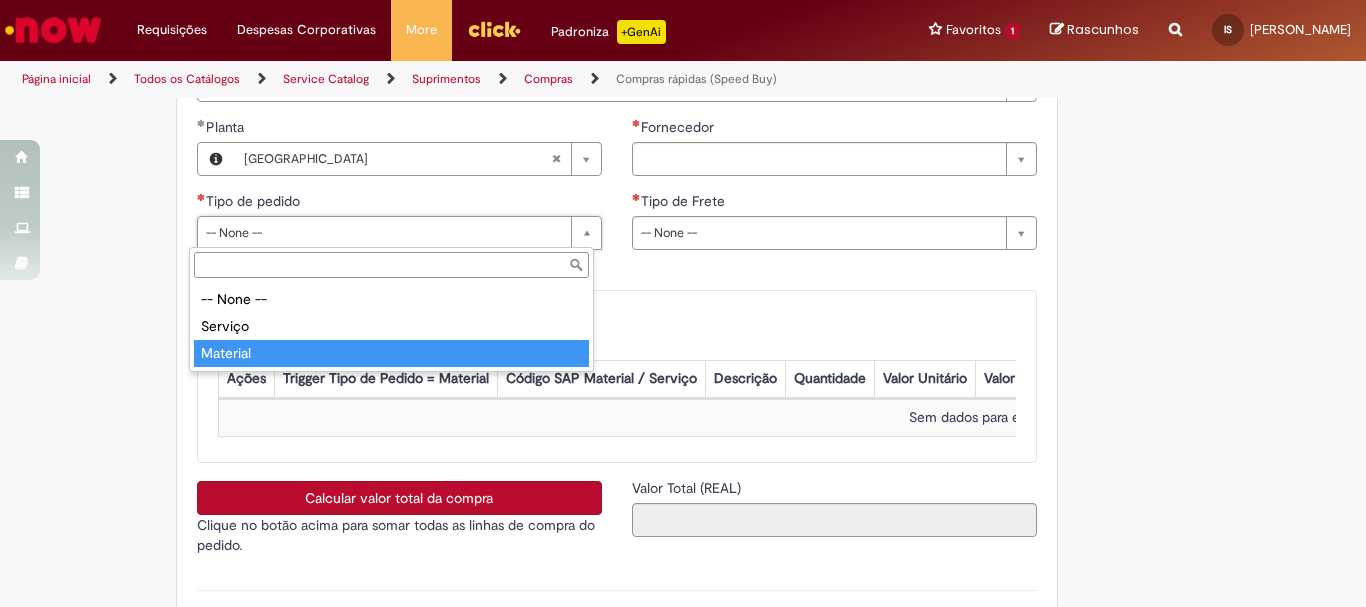 type on "********" 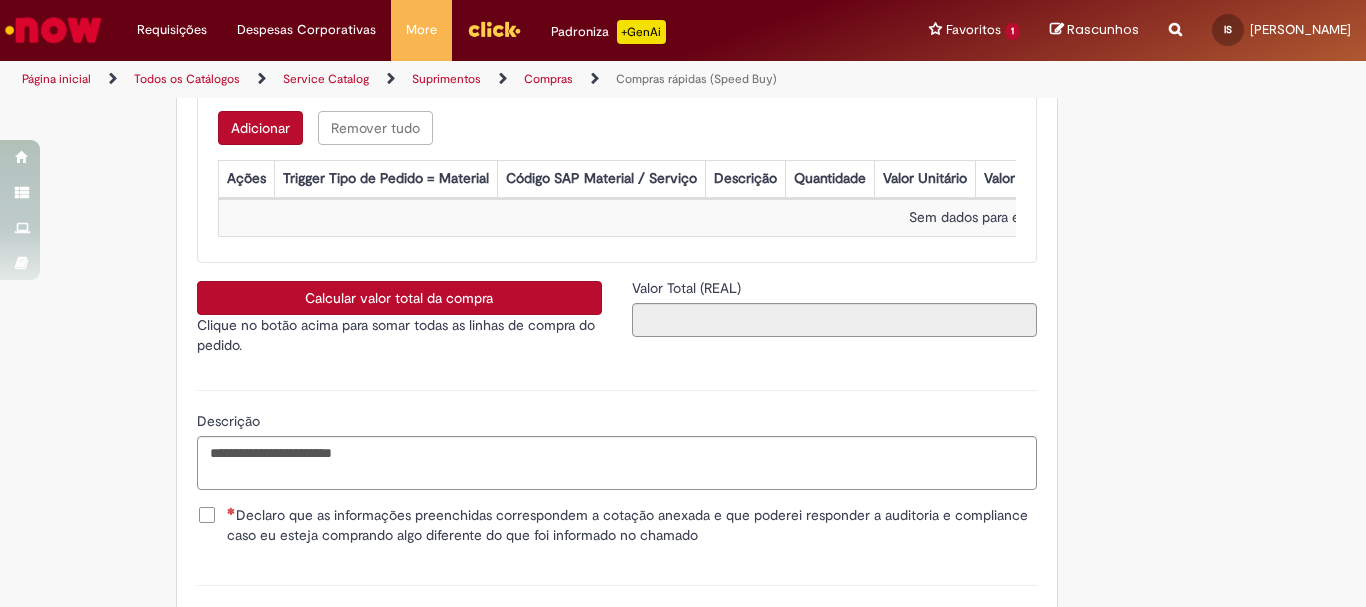 scroll, scrollTop: 3300, scrollLeft: 0, axis: vertical 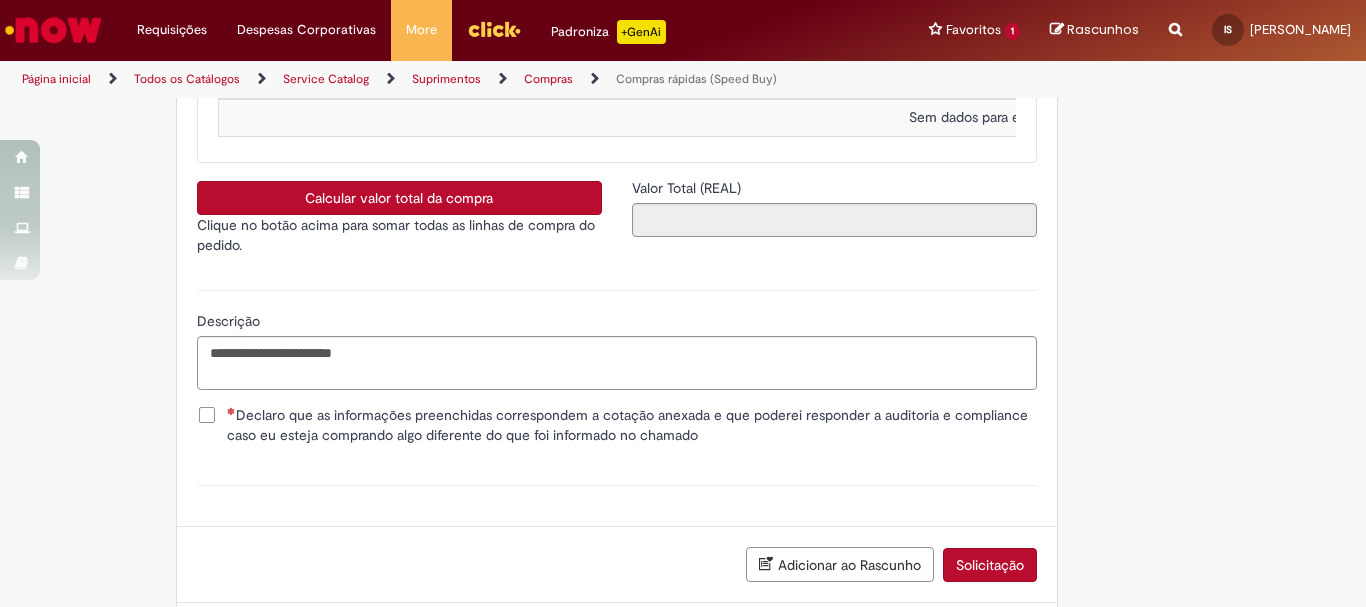 click on "Declaro que as informações preenchidas correspondem a cotação anexada e que poderei responder a auditoria e compliance caso eu esteja comprando algo diferente do que foi informado no chamado" at bounding box center [632, 425] 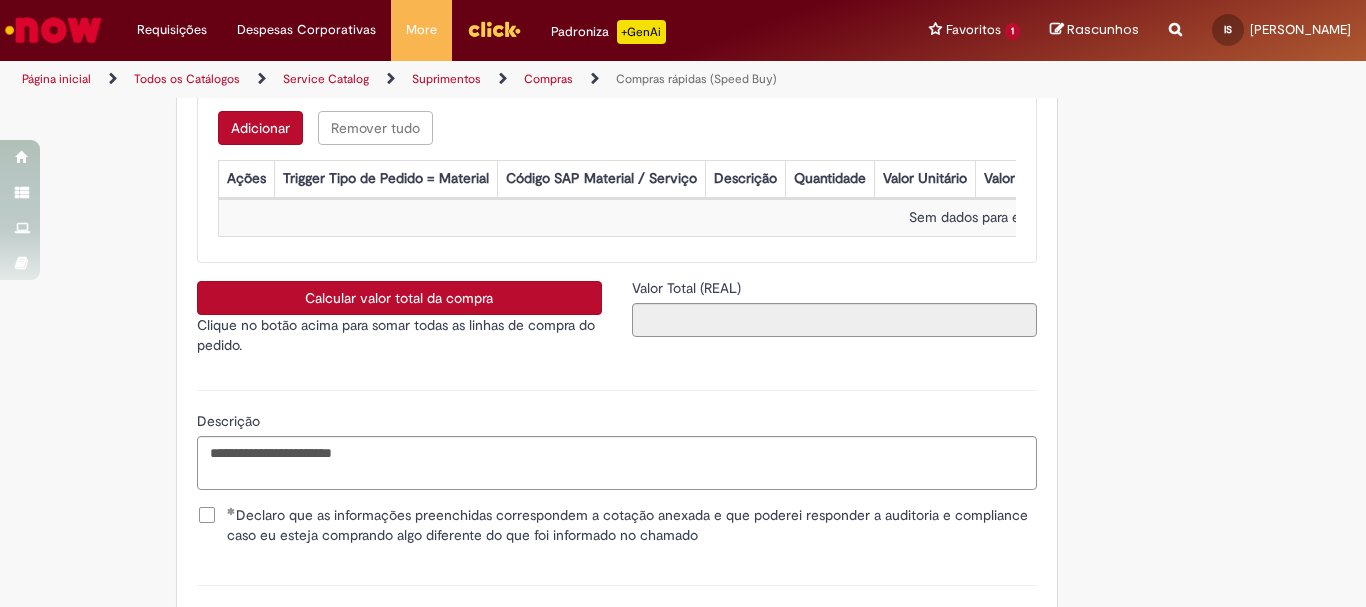 scroll, scrollTop: 2800, scrollLeft: 0, axis: vertical 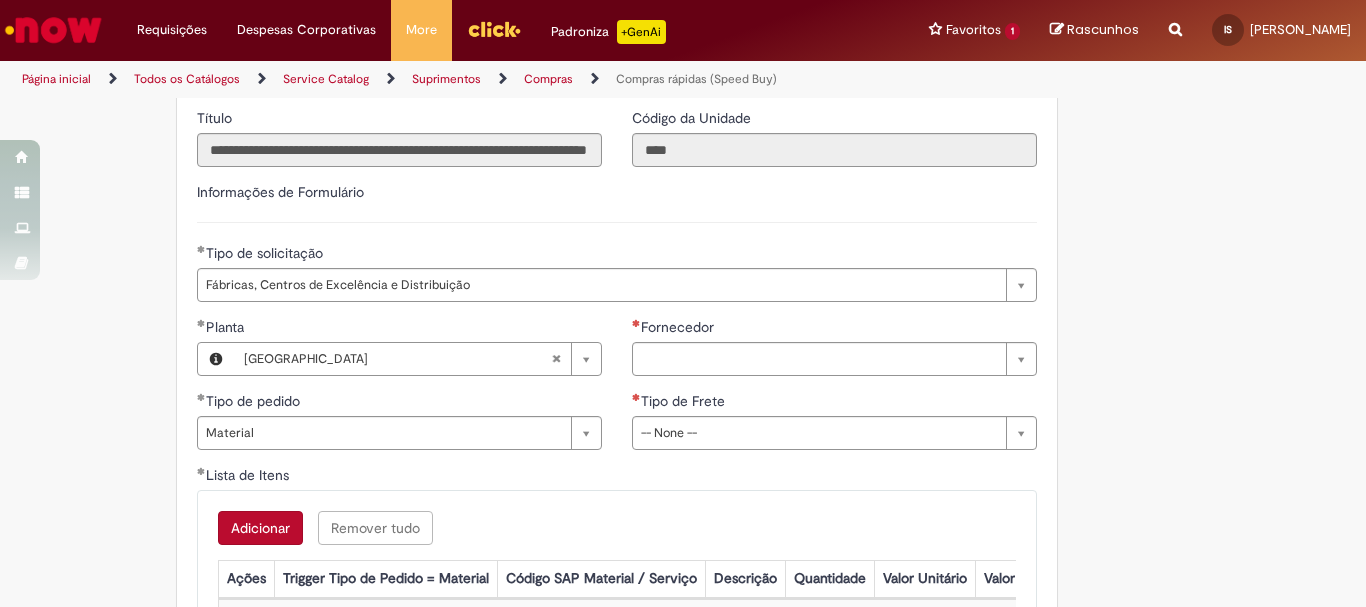 click on "Adicionar" at bounding box center (260, 528) 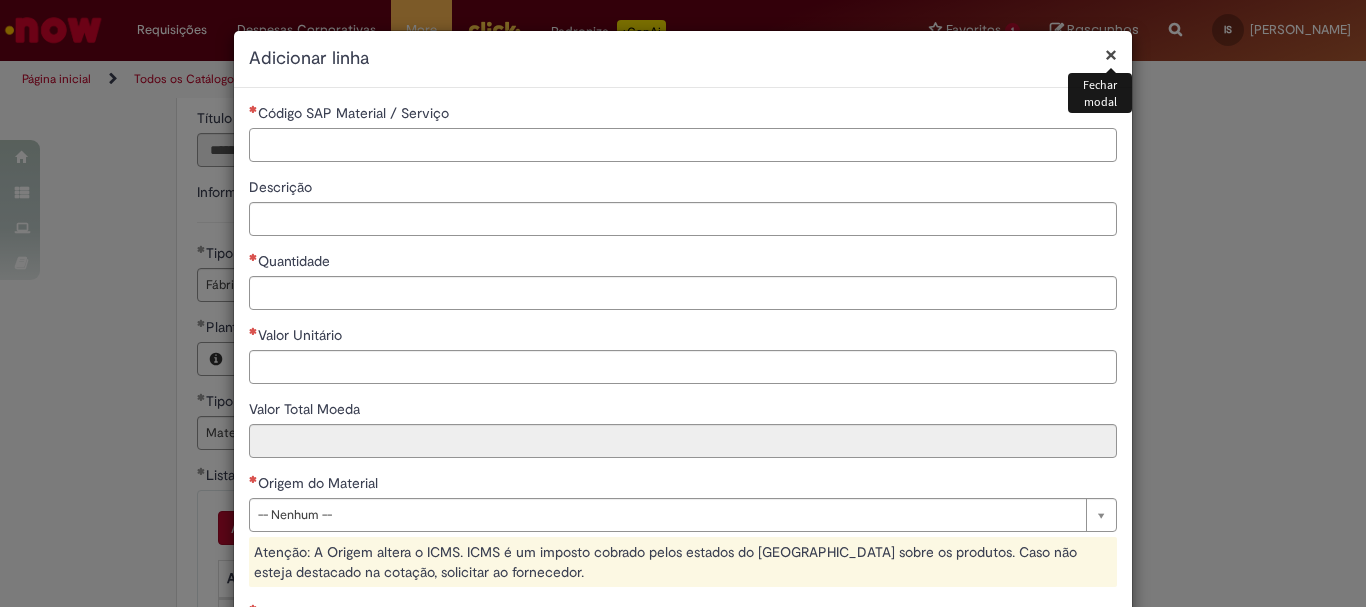 click on "Código SAP Material / Serviço" at bounding box center [683, 145] 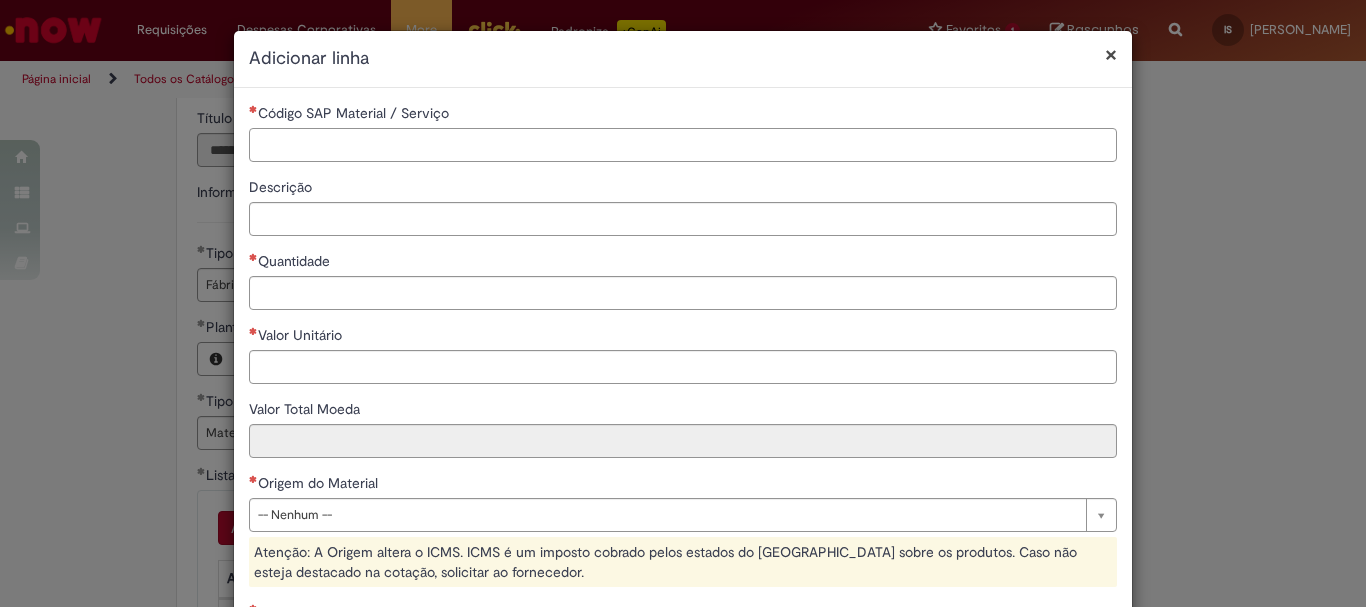 paste on "********" 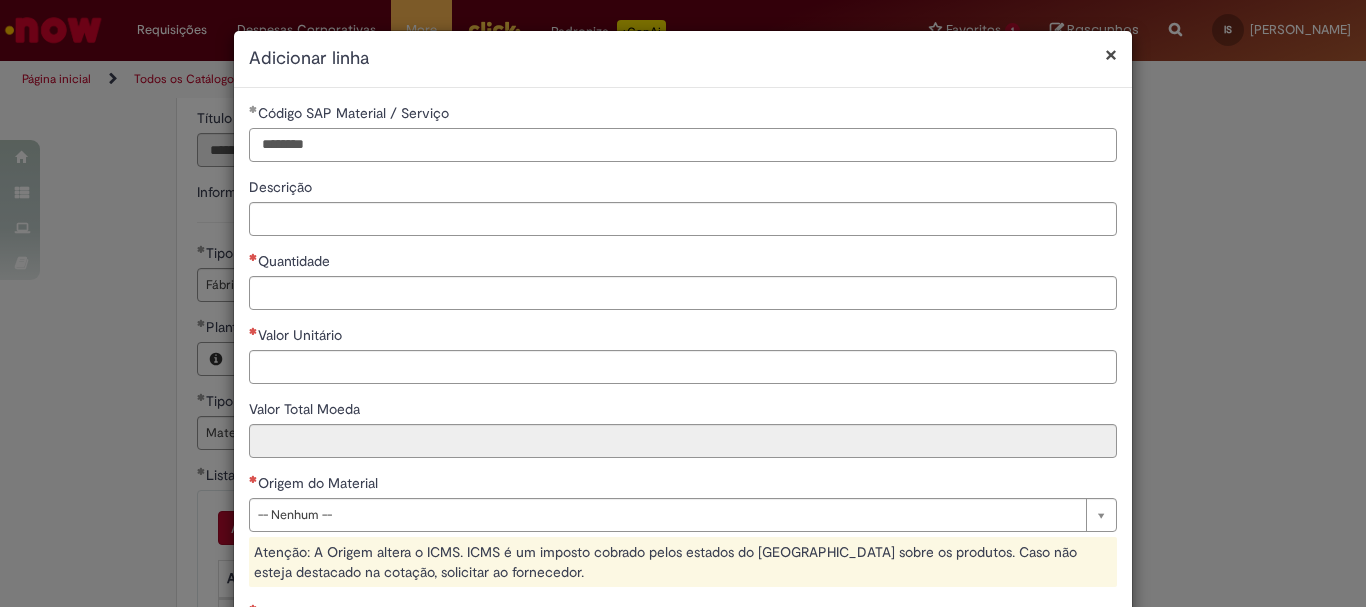 type on "********" 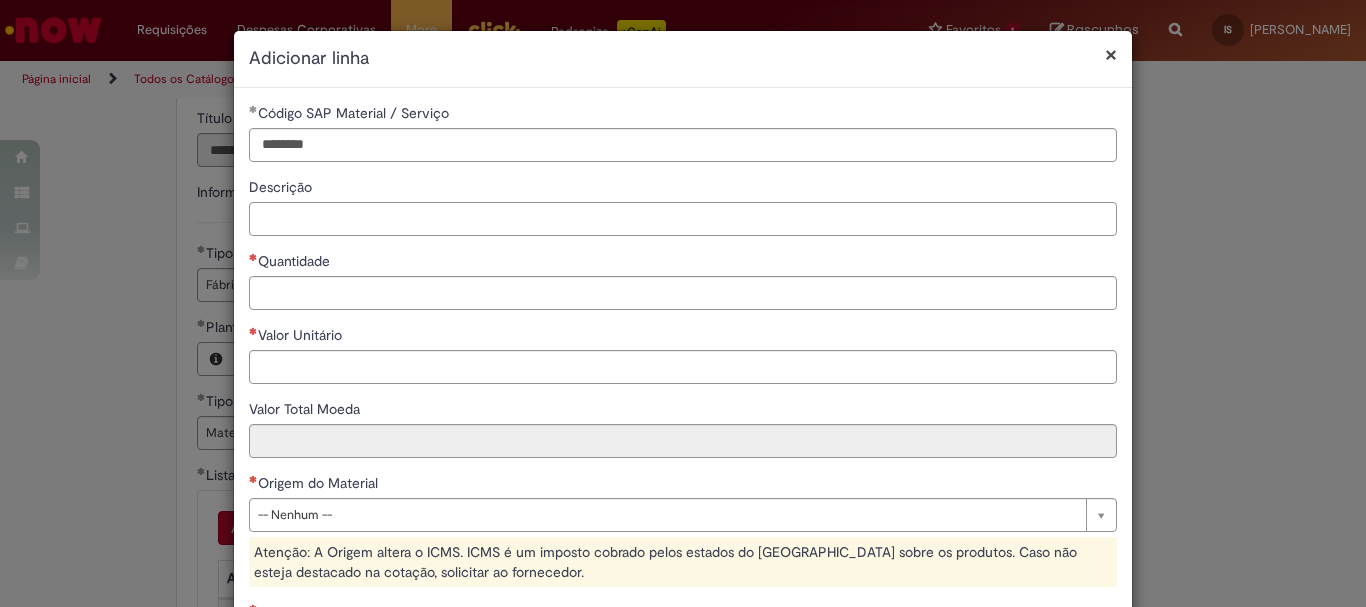 click on "Descrição" at bounding box center (683, 219) 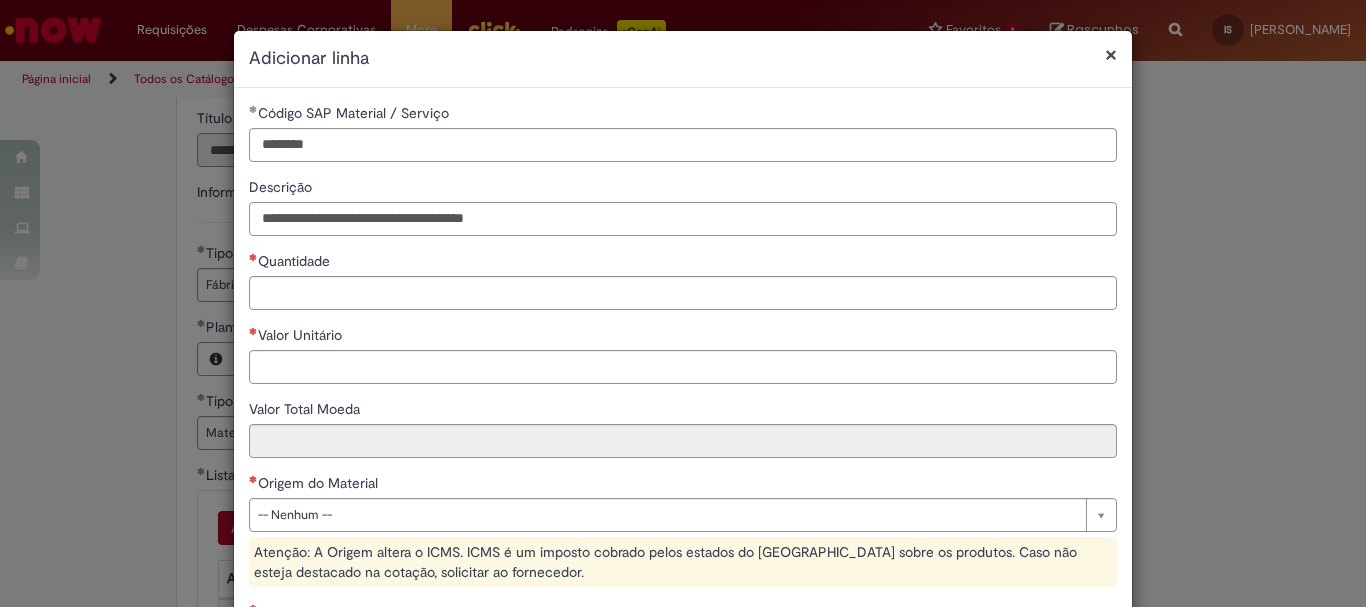 type on "**********" 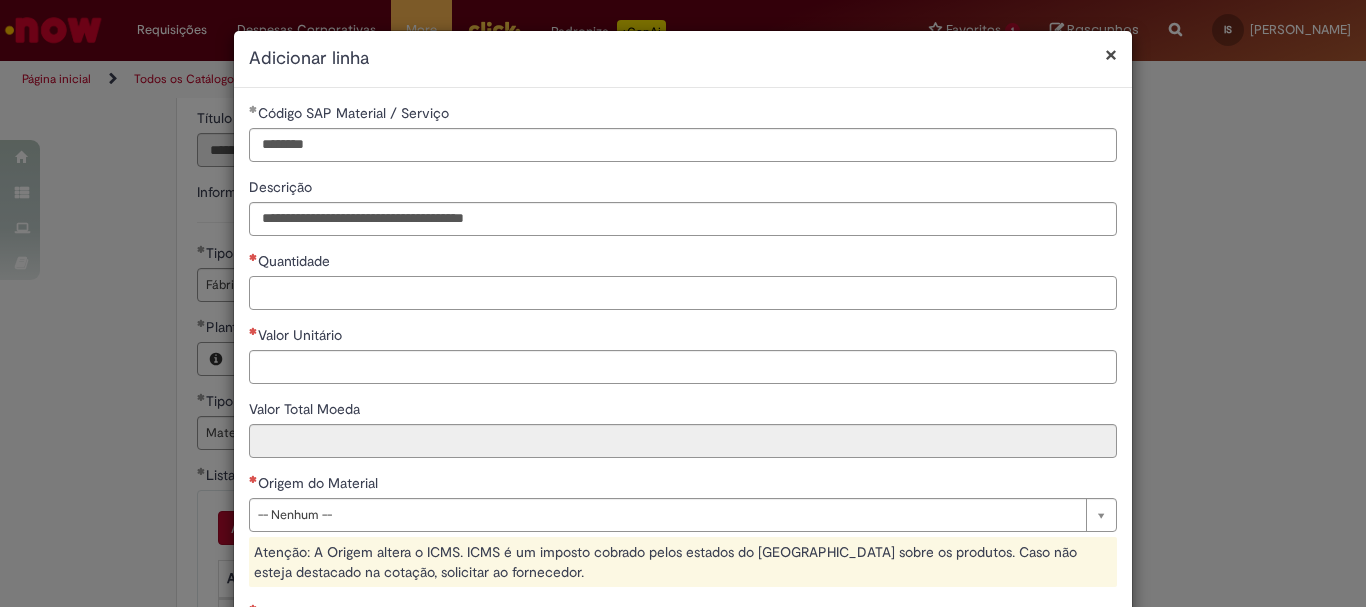 click on "Quantidade" at bounding box center [683, 293] 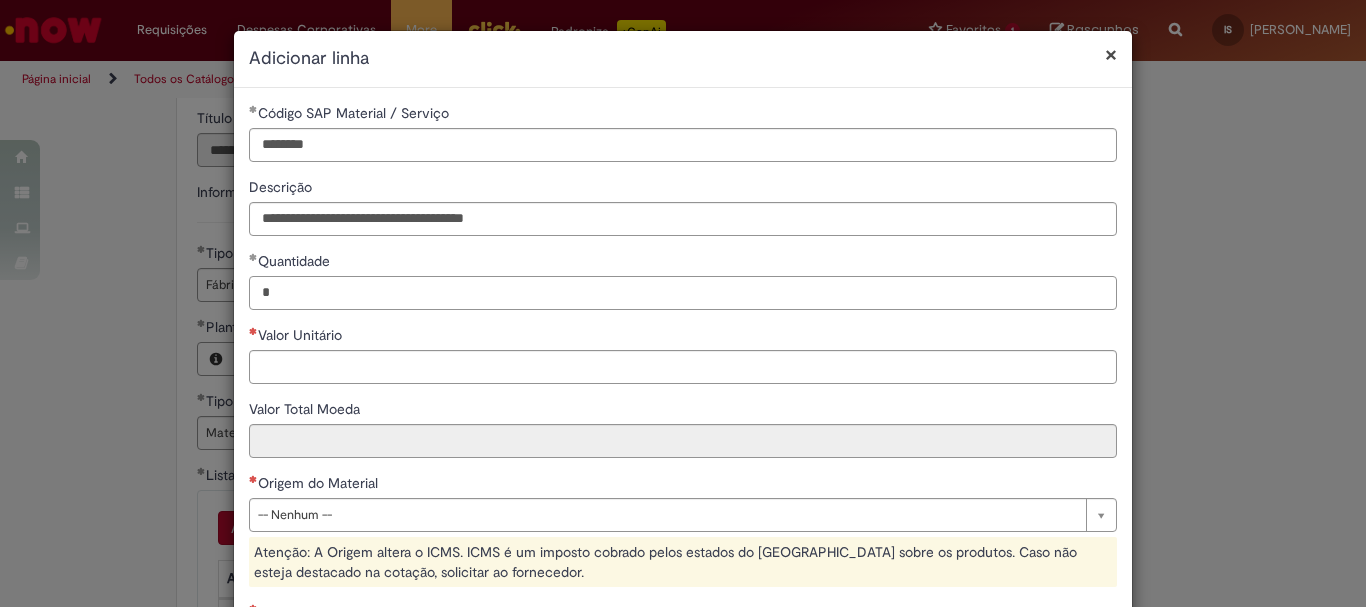 type on "*" 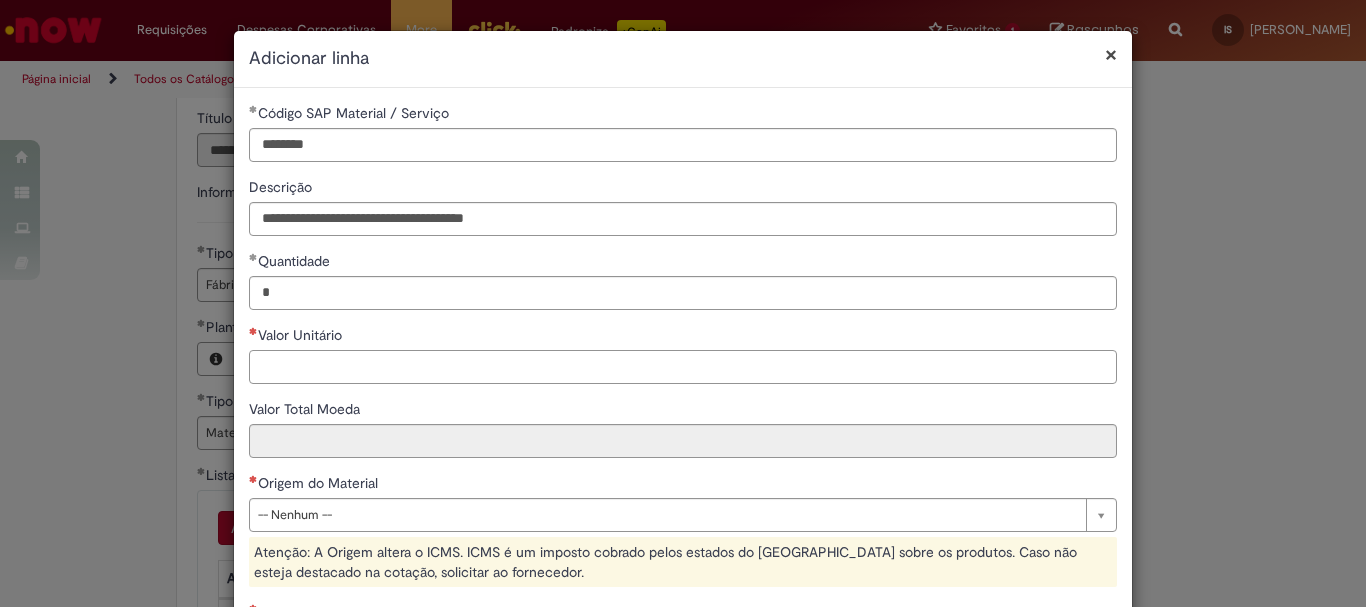 click on "Valor Unitário" at bounding box center [683, 367] 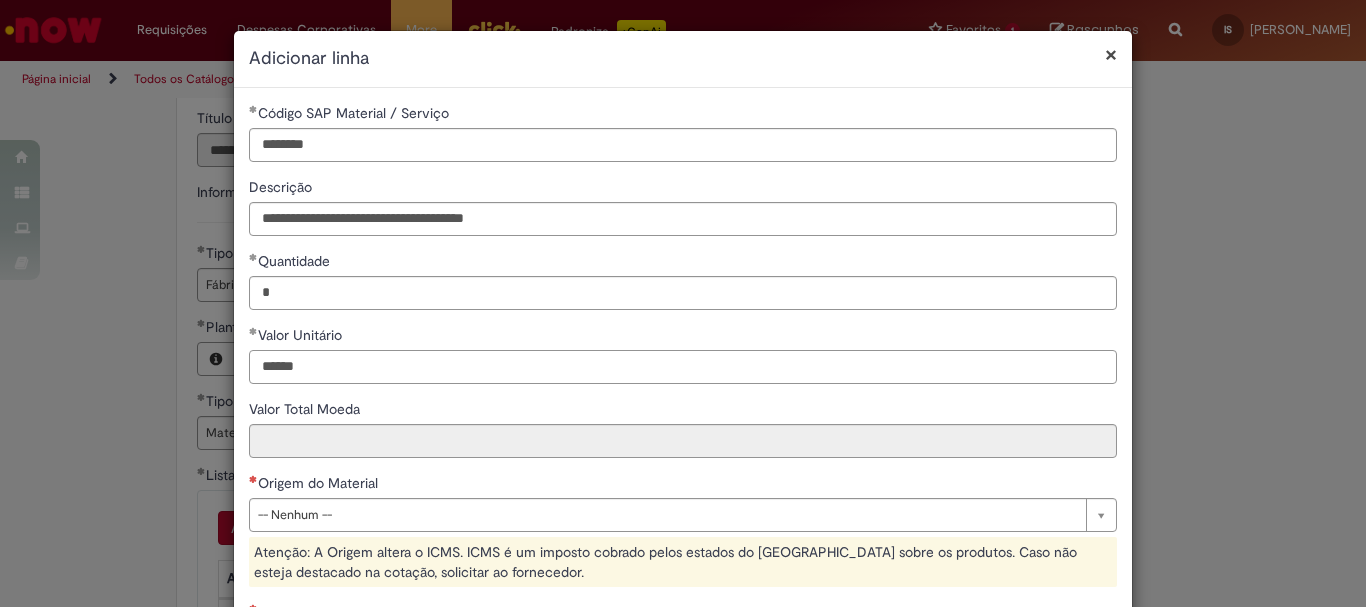 type on "******" 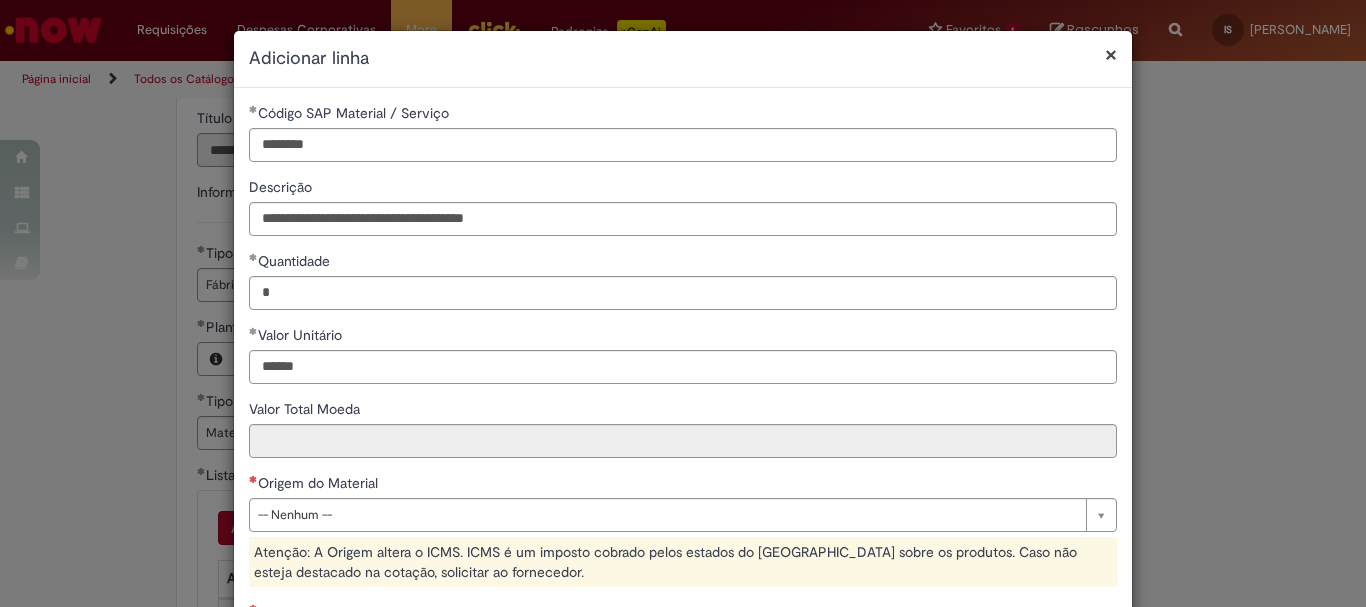 type on "******" 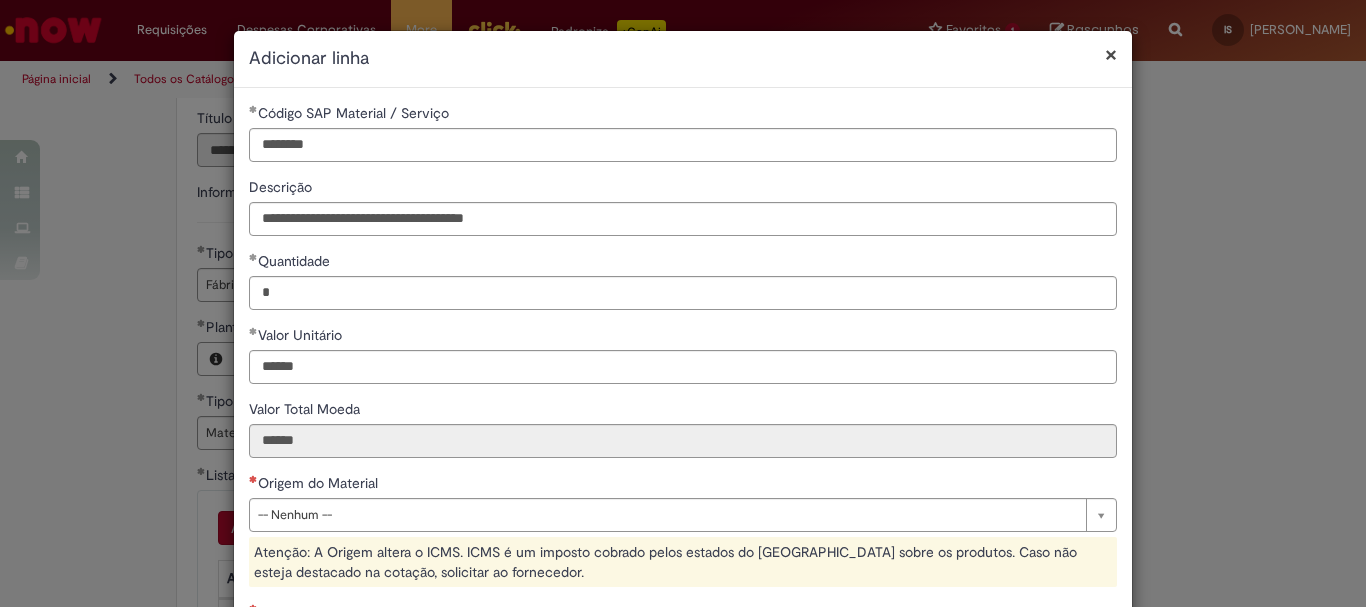 click on "Origem do Material" at bounding box center (683, 485) 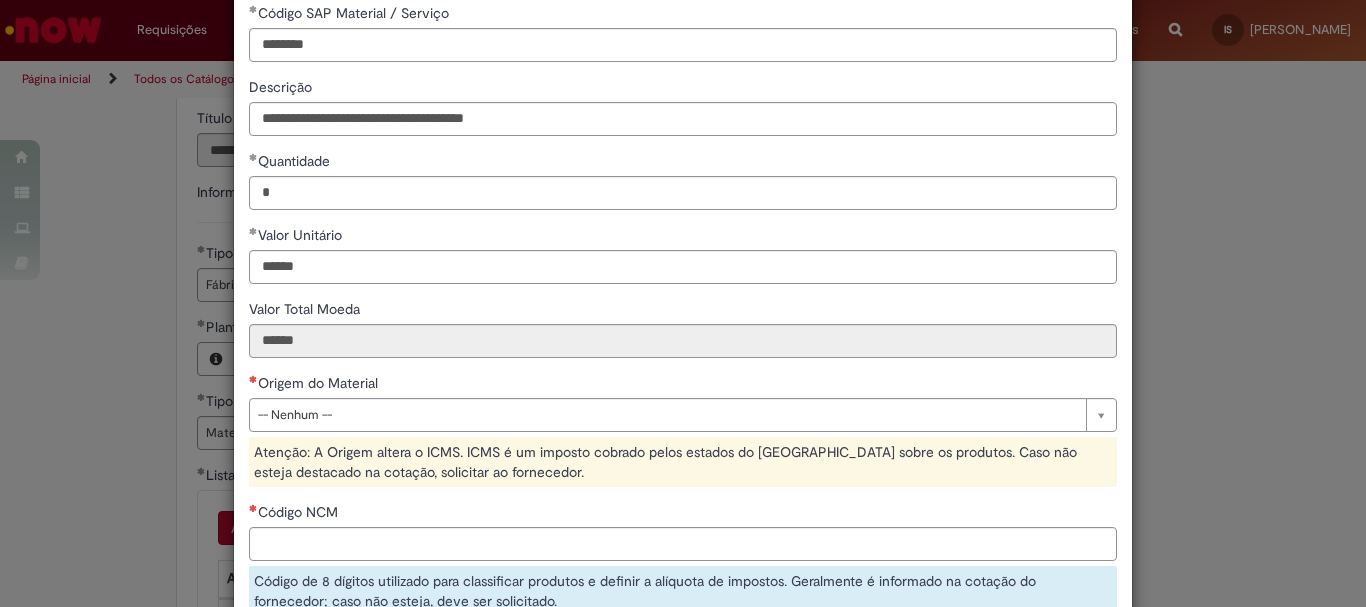 scroll, scrollTop: 99, scrollLeft: 0, axis: vertical 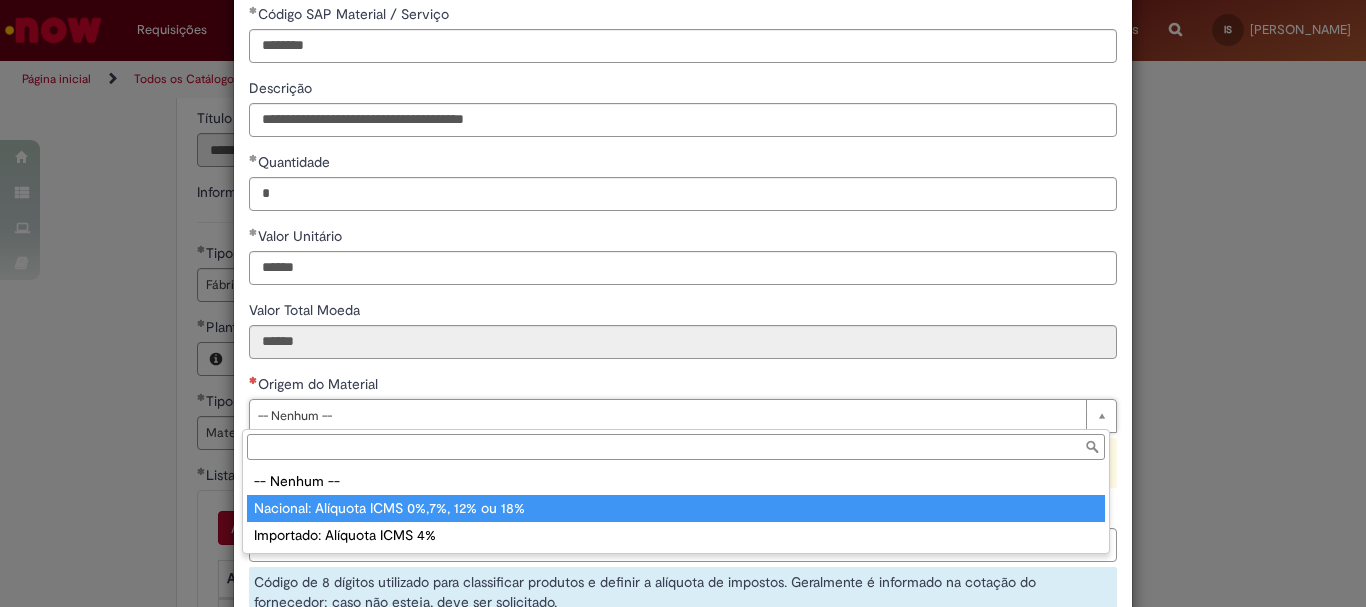 type on "**********" 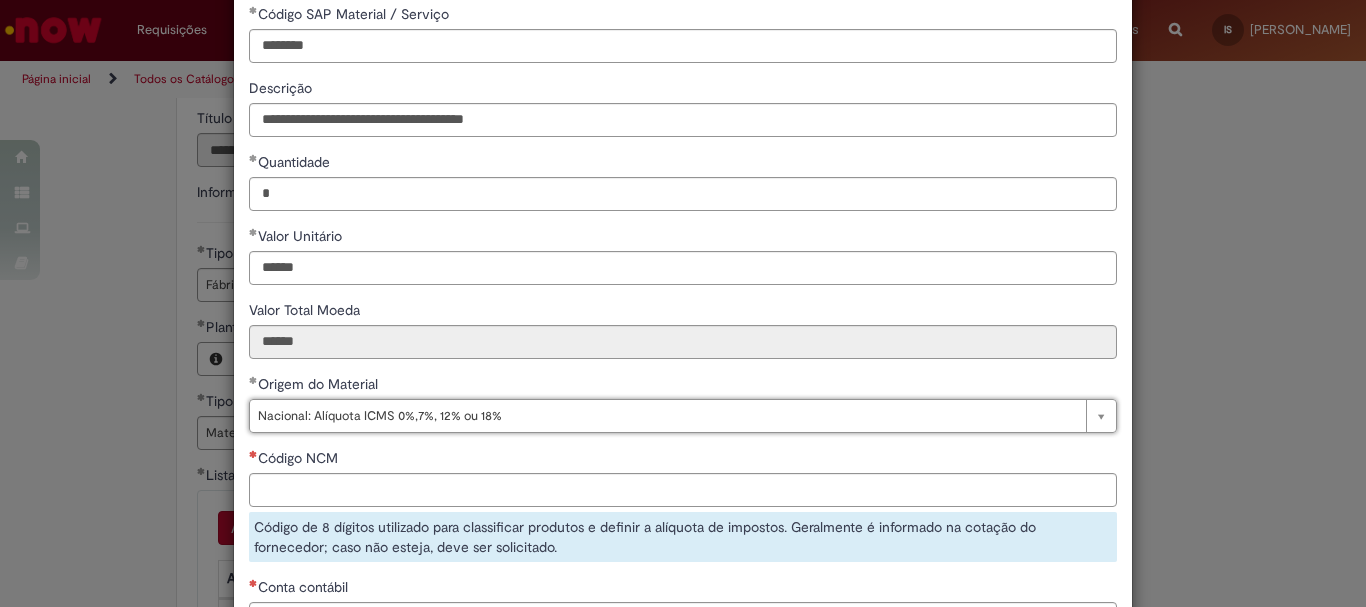 scroll, scrollTop: 299, scrollLeft: 0, axis: vertical 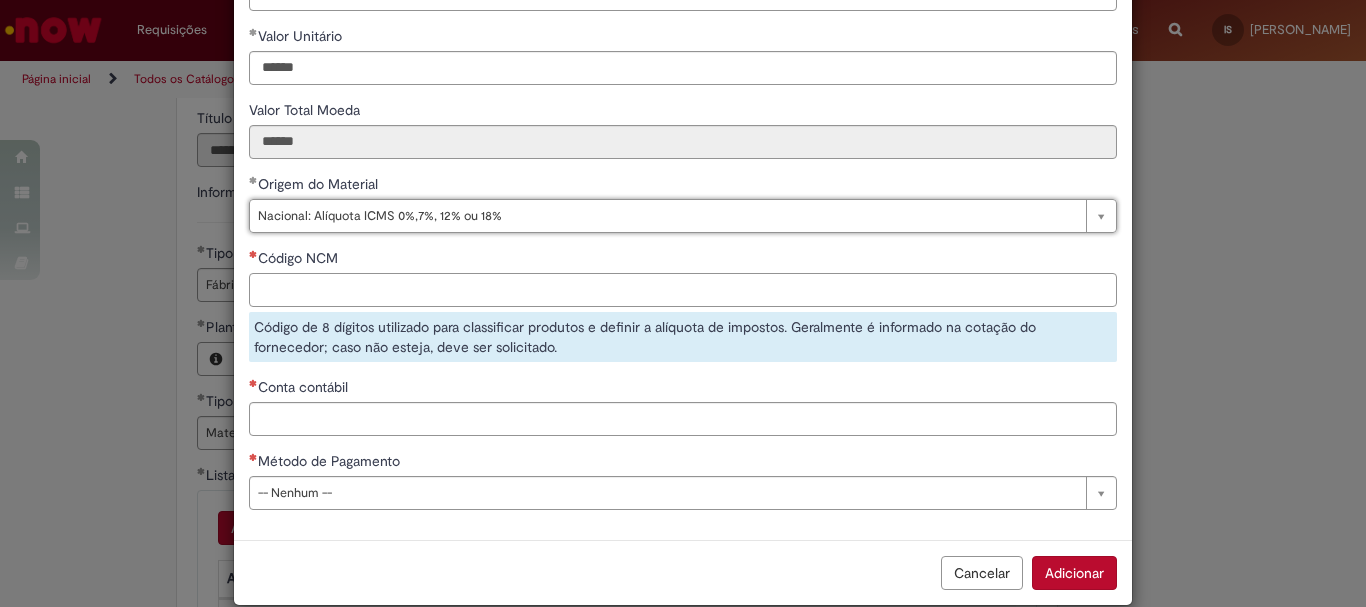 drag, startPoint x: 278, startPoint y: 295, endPoint x: 255, endPoint y: 428, distance: 134.97408 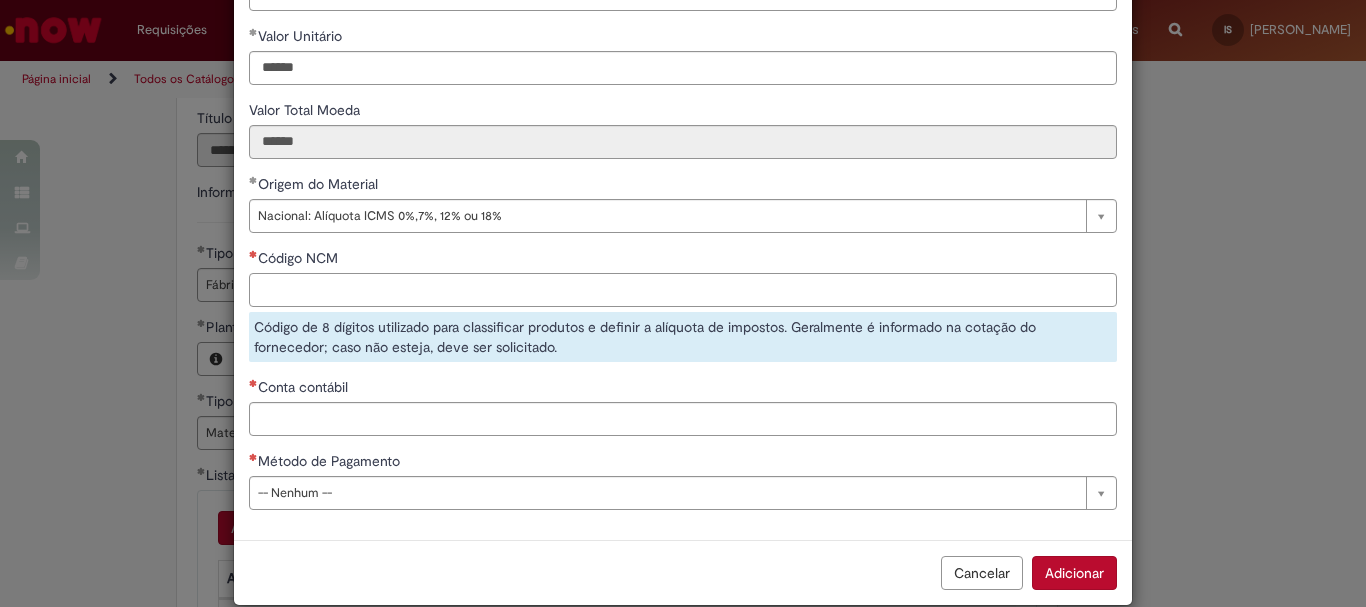 paste on "********" 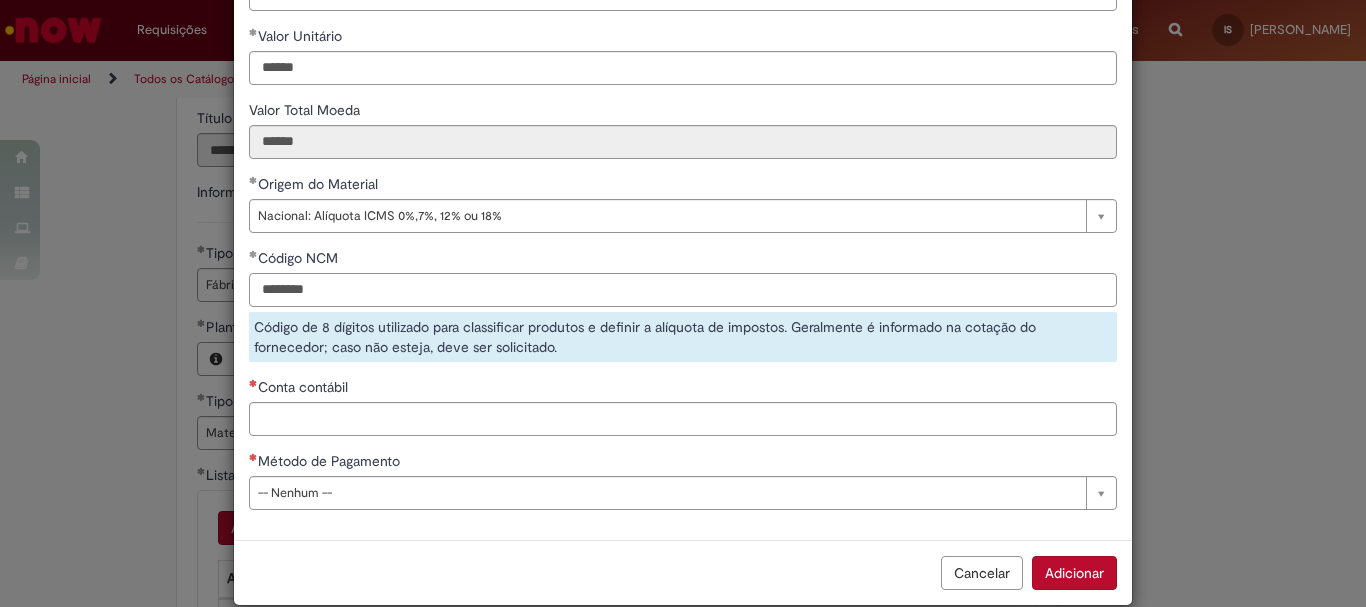 type on "********" 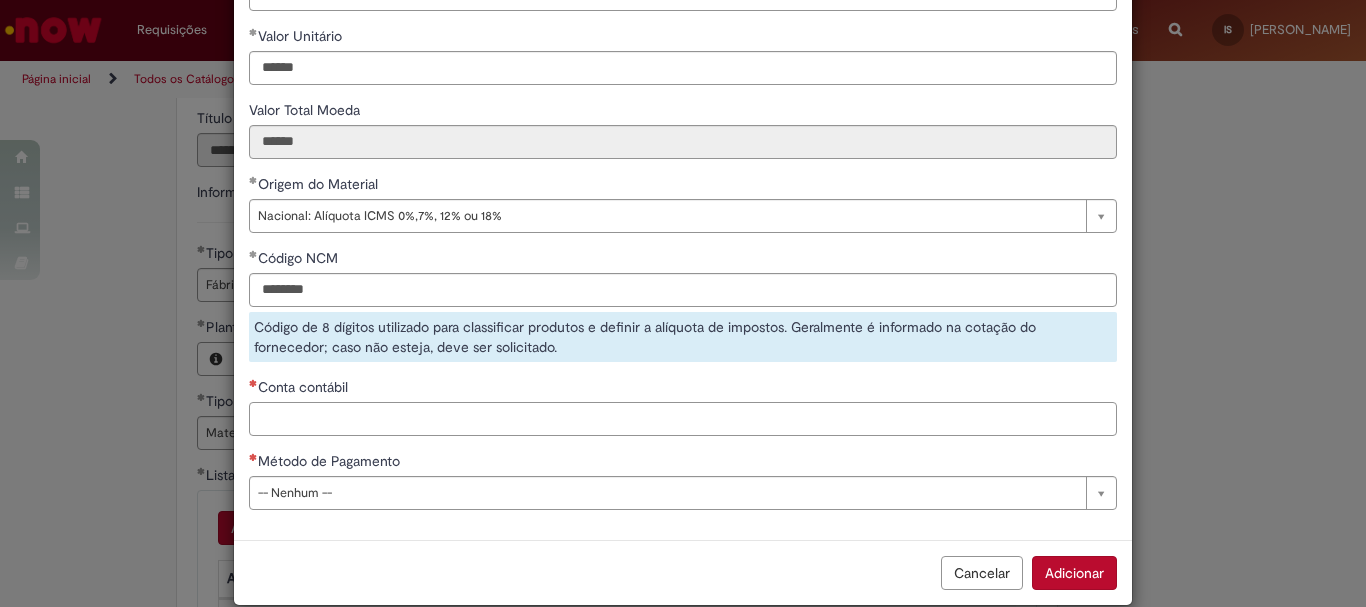 click on "**********" at bounding box center [683, 164] 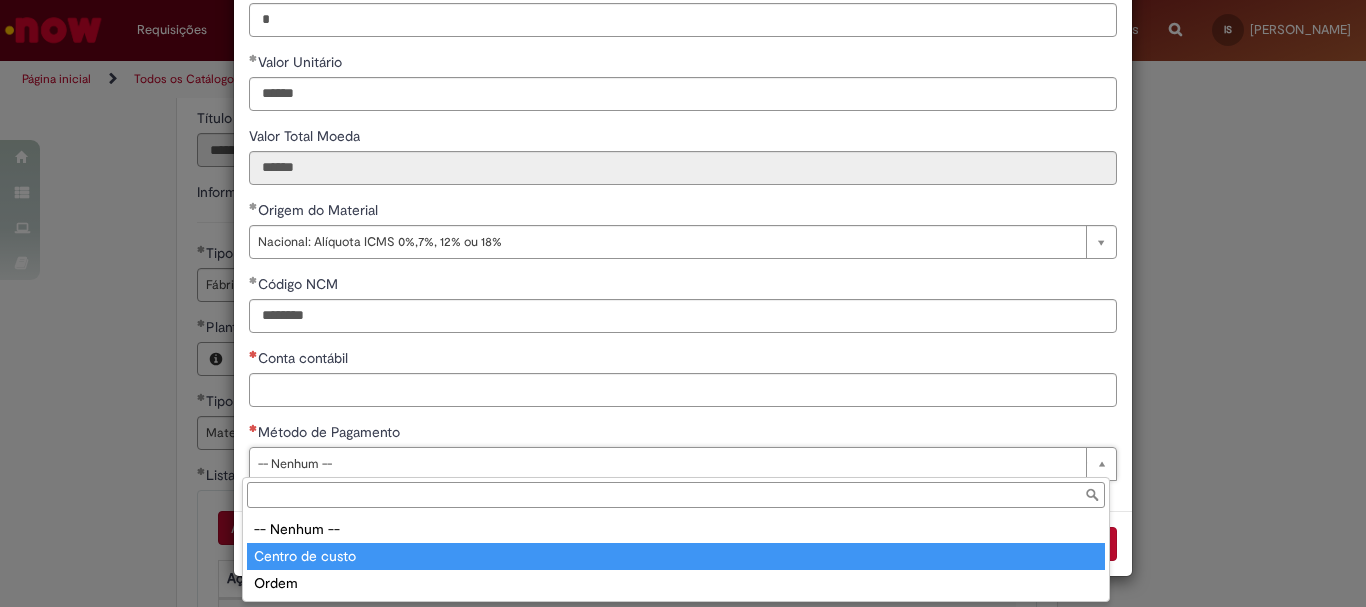 type on "**********" 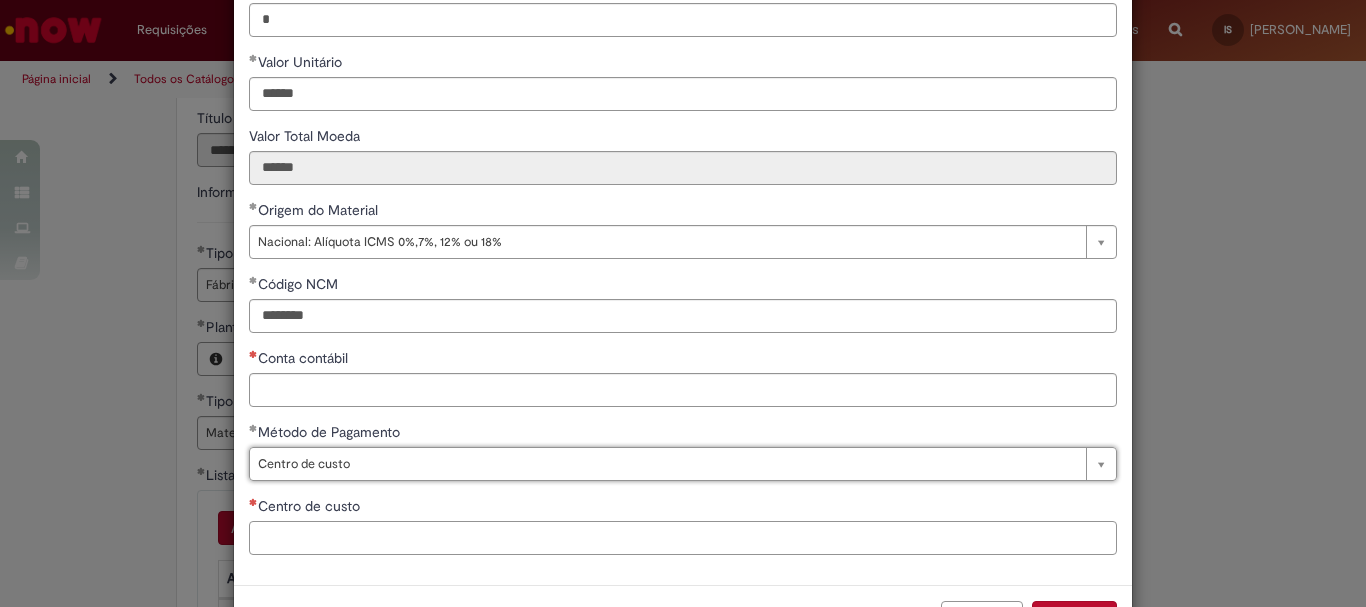 click on "Centro de custo" at bounding box center [683, 538] 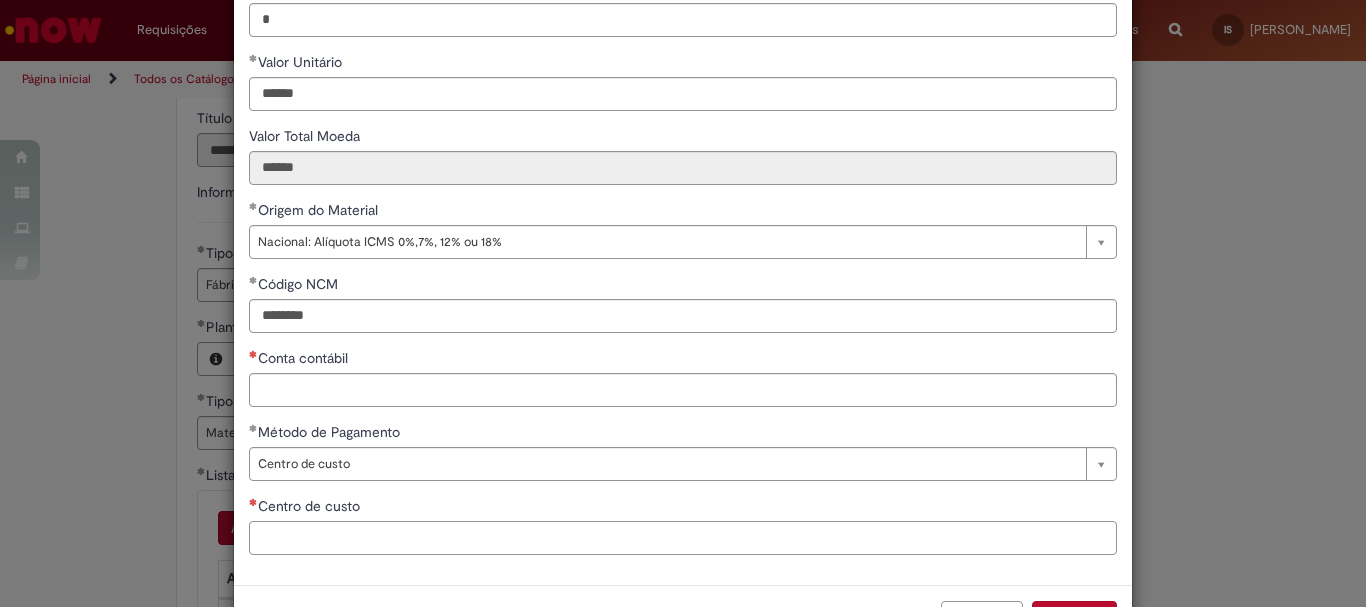 paste on "**********" 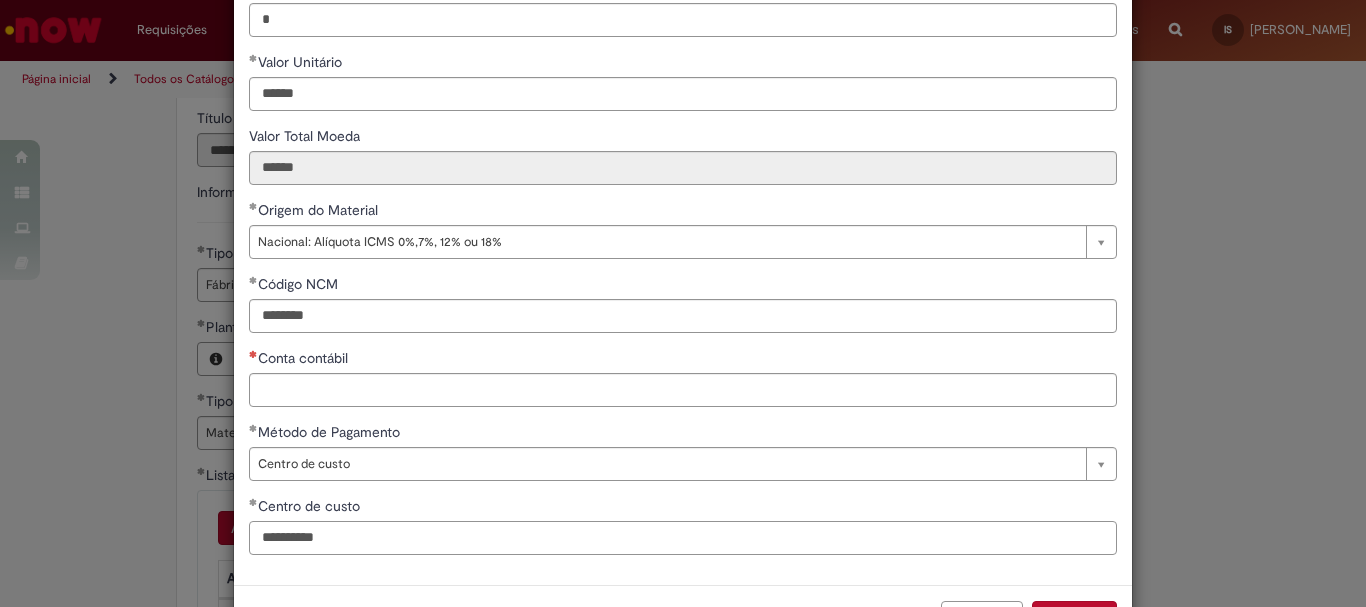type on "**********" 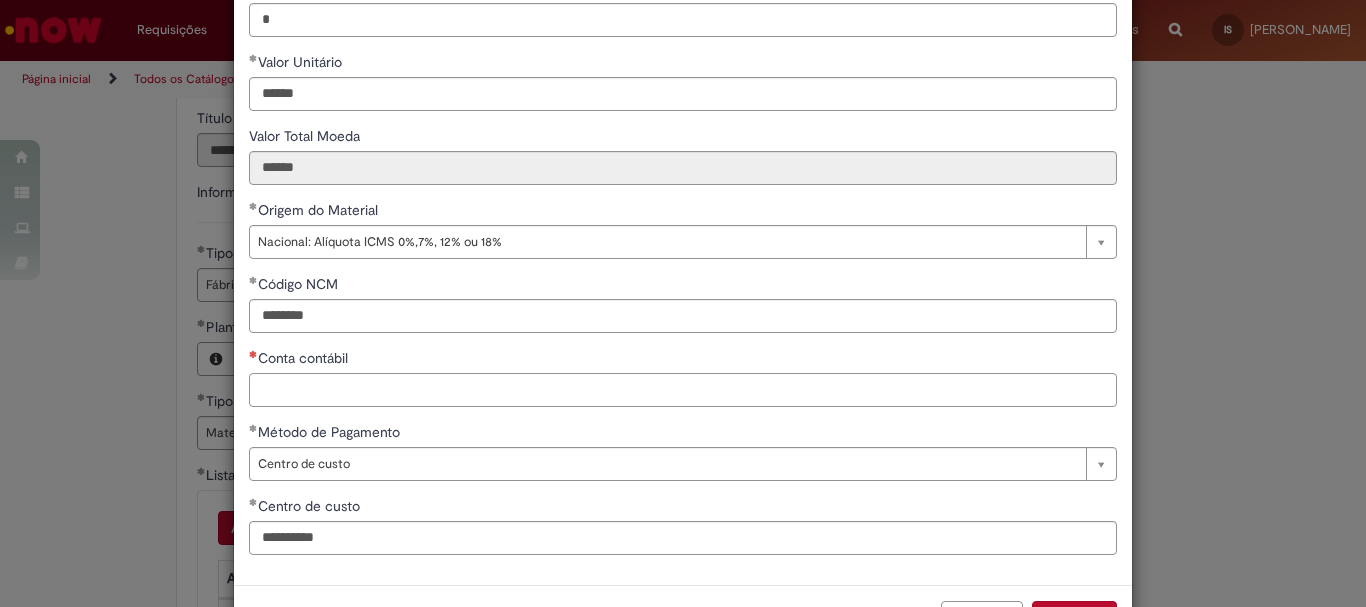 click on "Conta contábil" at bounding box center [683, 390] 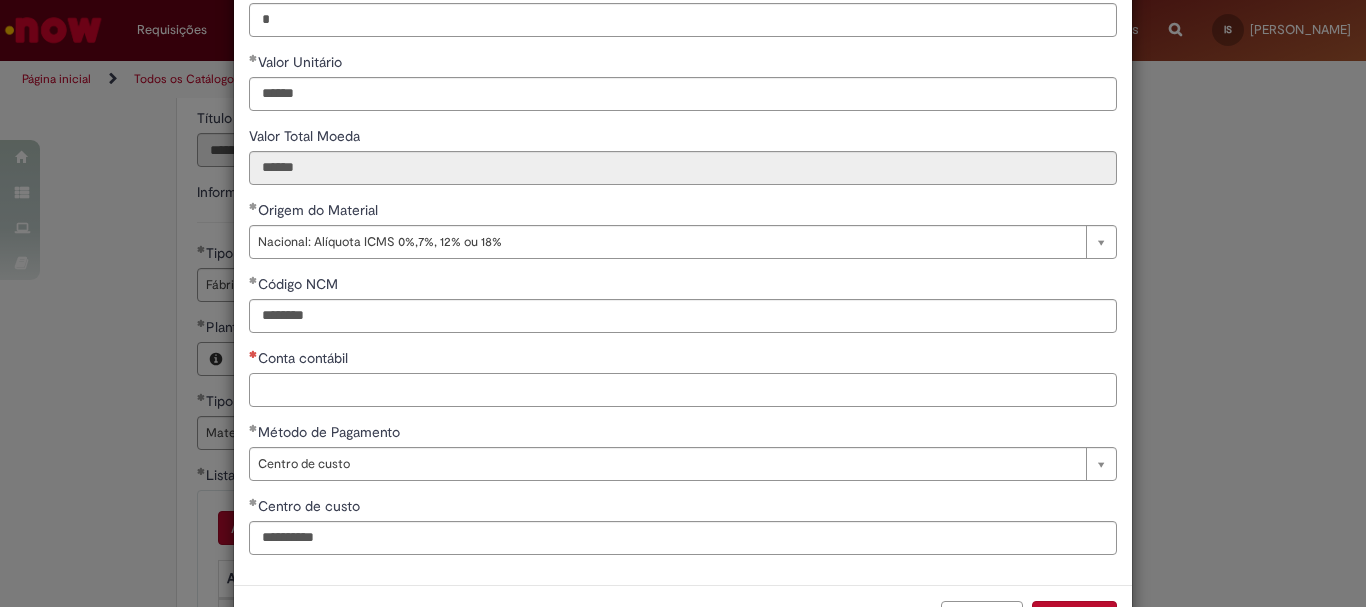 click on "Conta contábil" at bounding box center [683, 390] 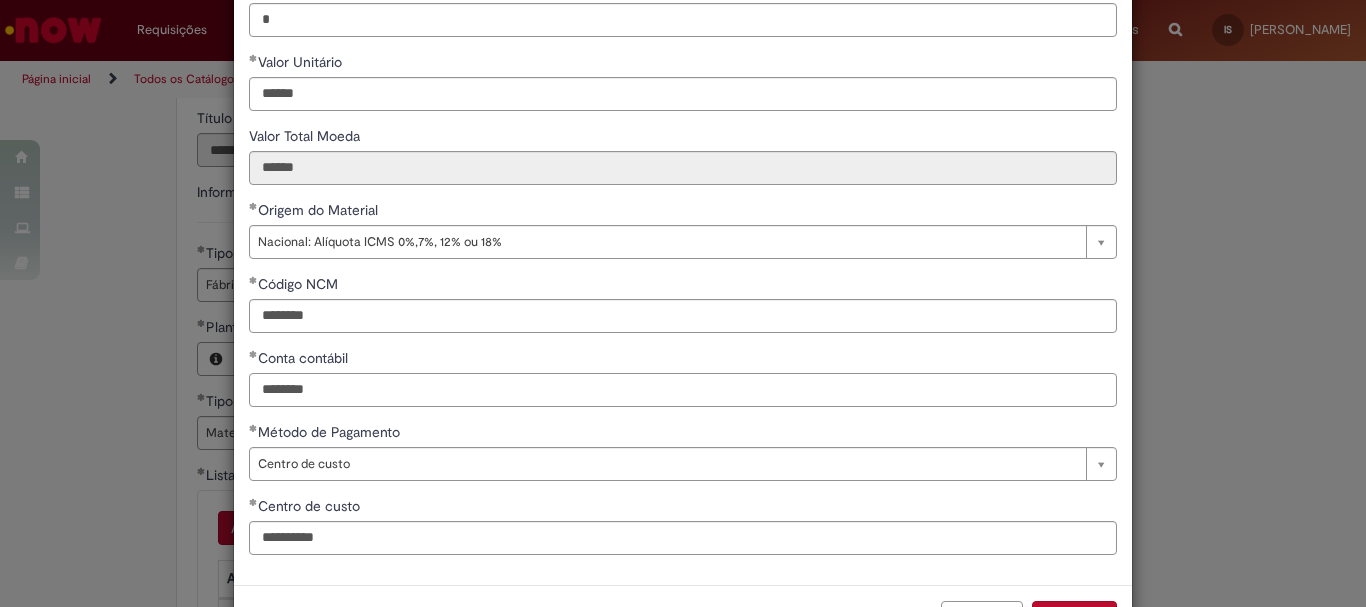 type on "********" 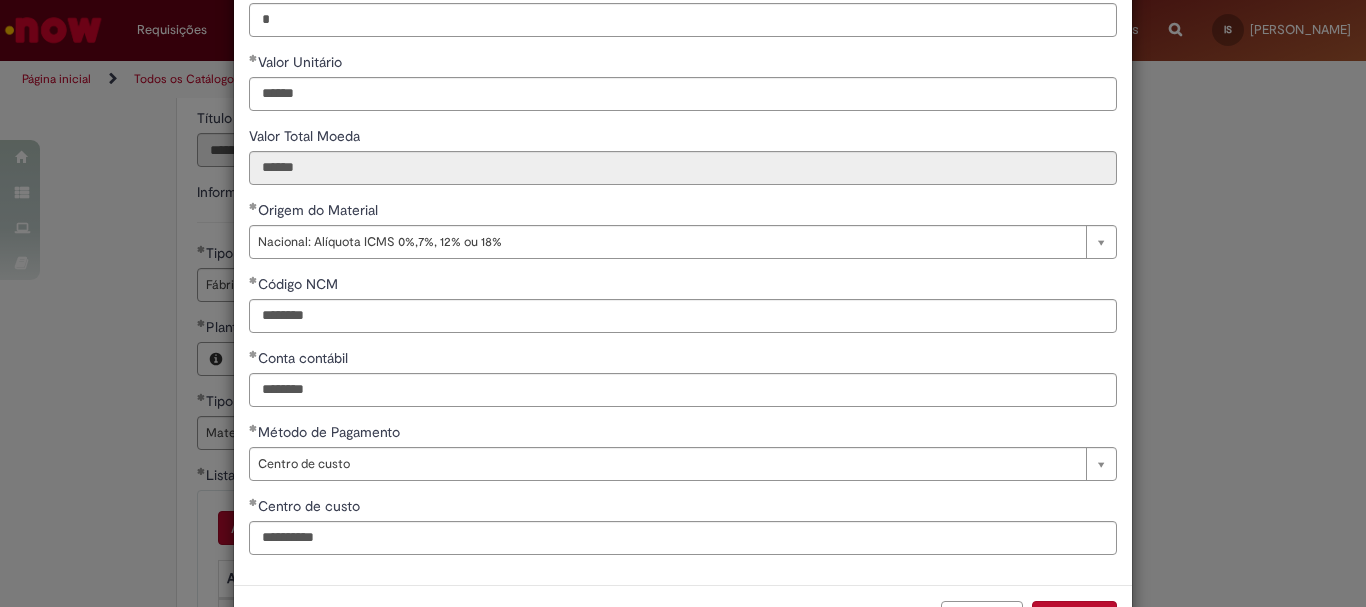 click on "**********" at bounding box center [683, 200] 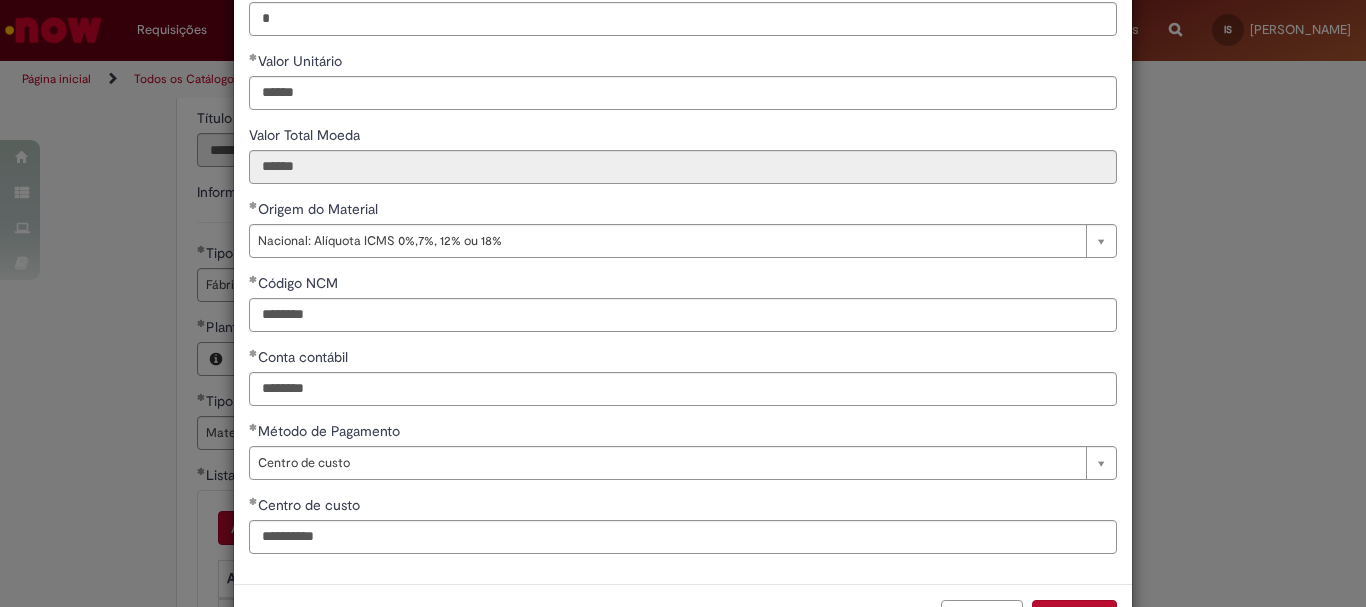 scroll, scrollTop: 74, scrollLeft: 0, axis: vertical 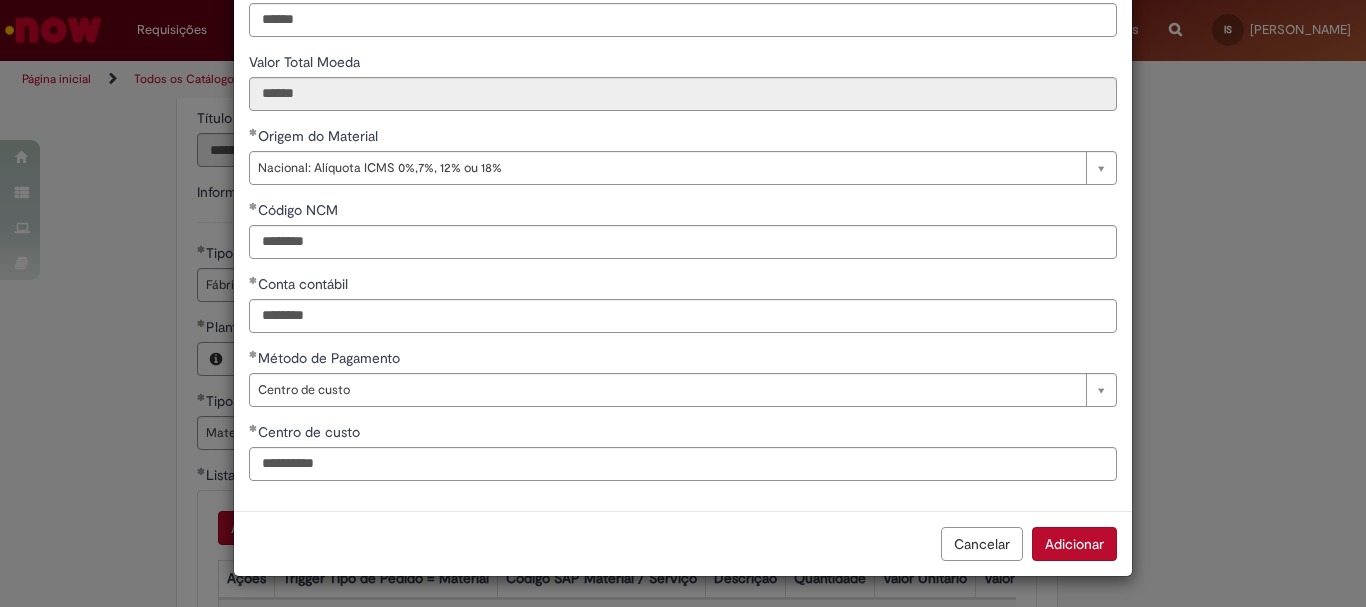 click on "Adicionar" at bounding box center (1074, 544) 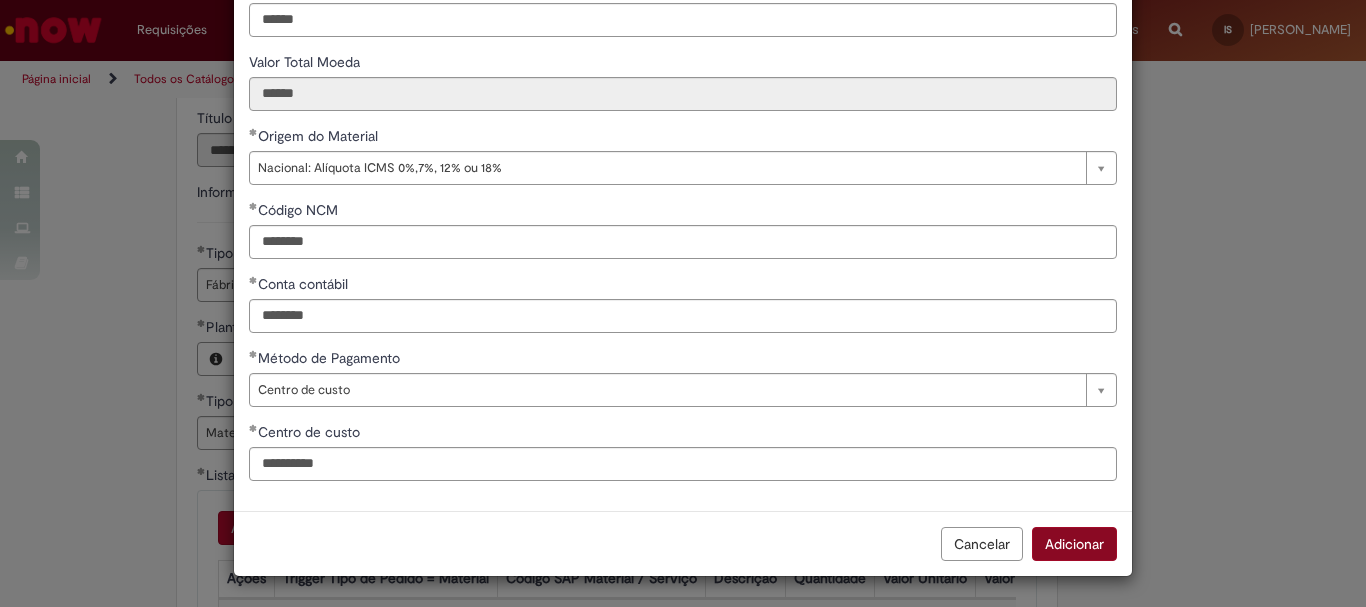 scroll, scrollTop: 347, scrollLeft: 0, axis: vertical 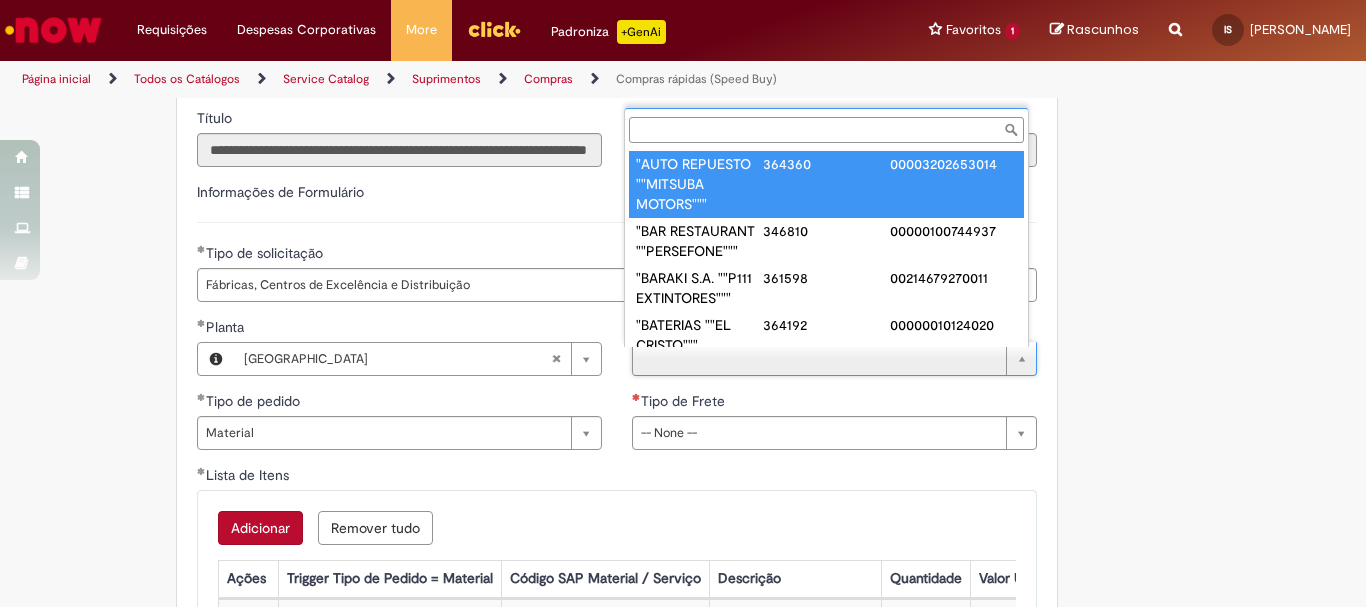 paste on "******" 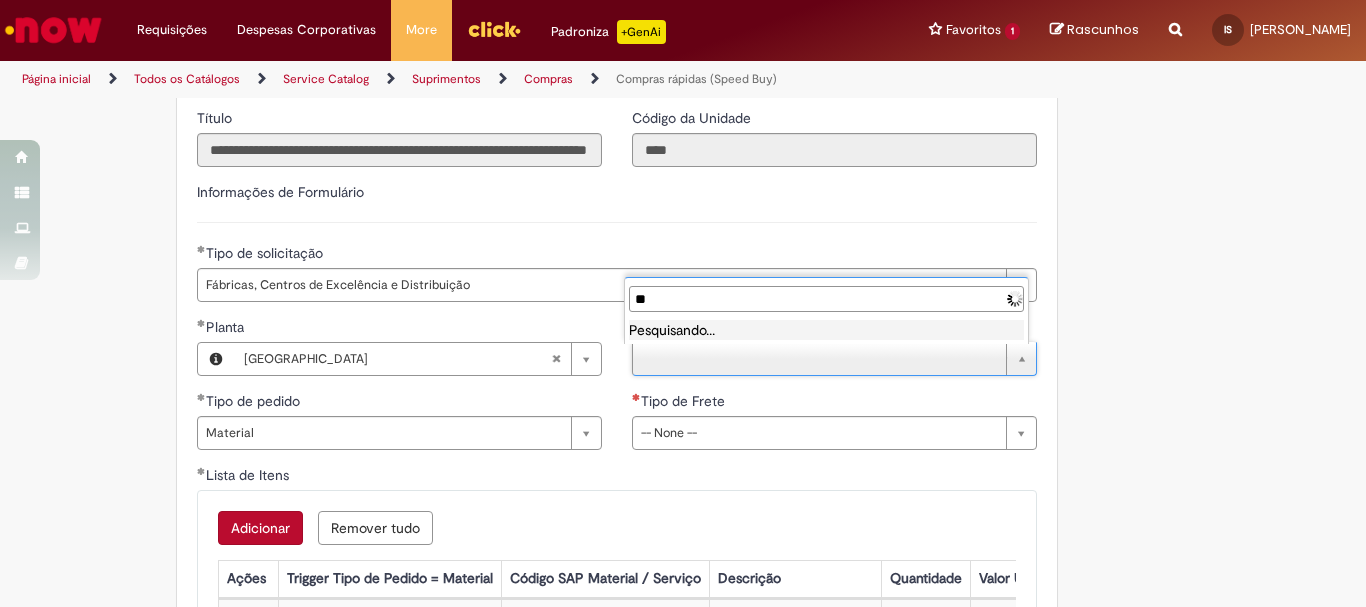 type on "*" 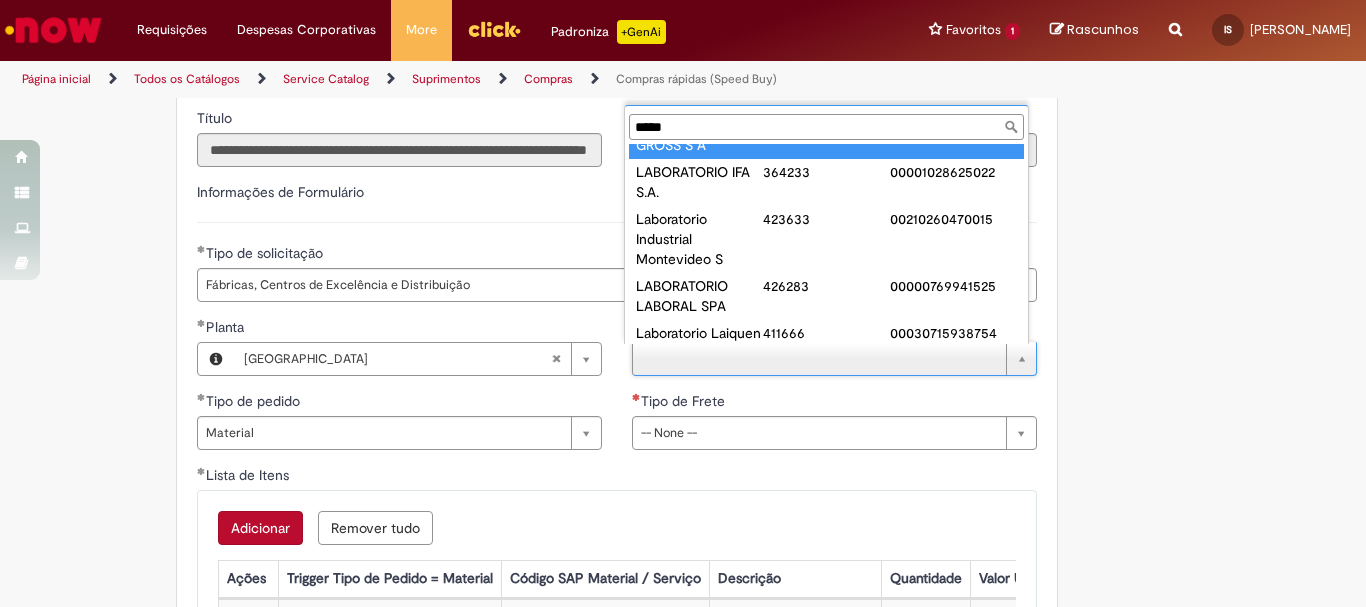 scroll, scrollTop: 4211, scrollLeft: 0, axis: vertical 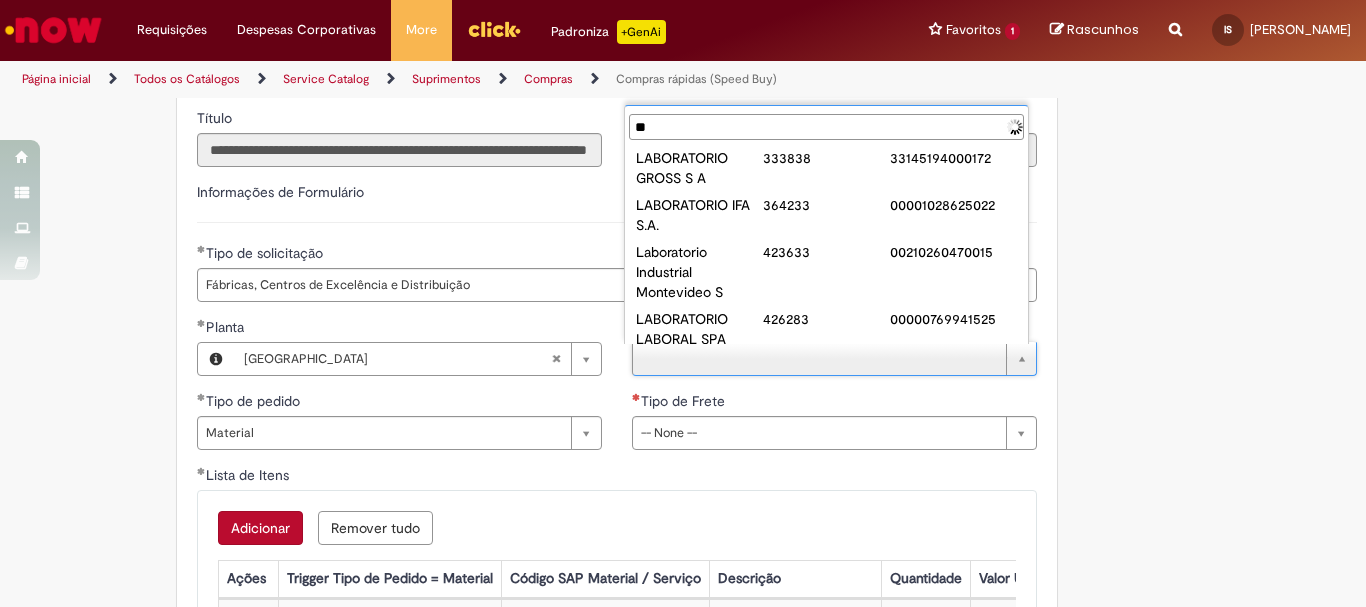 type on "*" 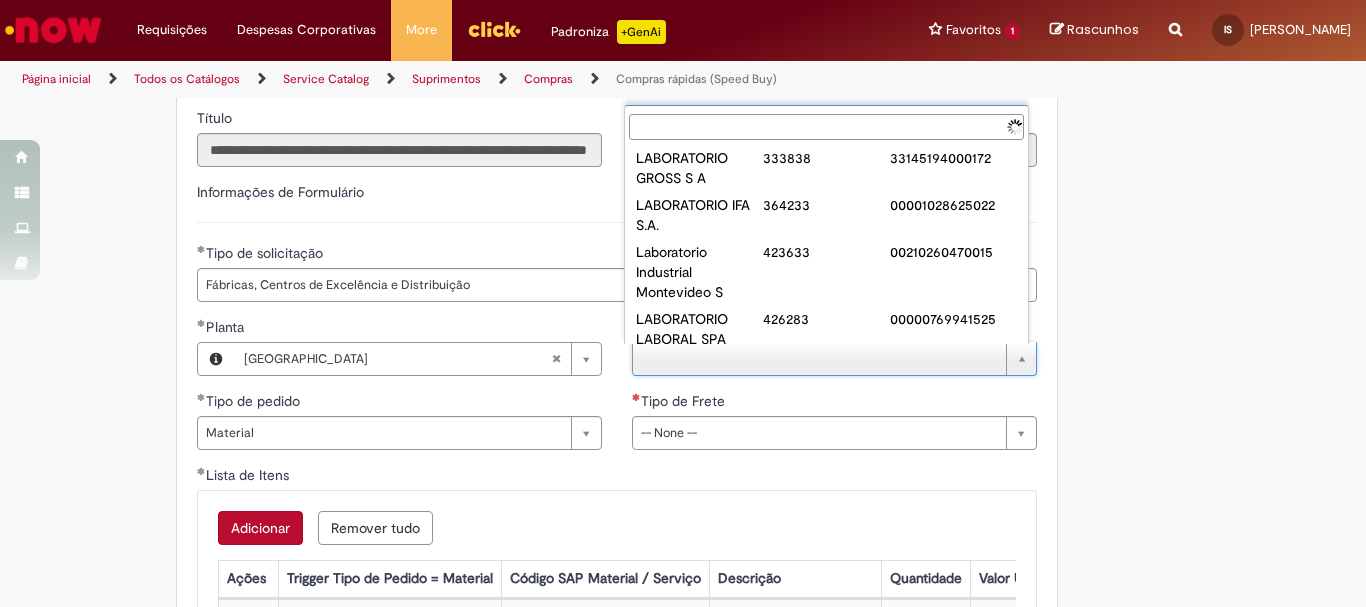 paste on "**********" 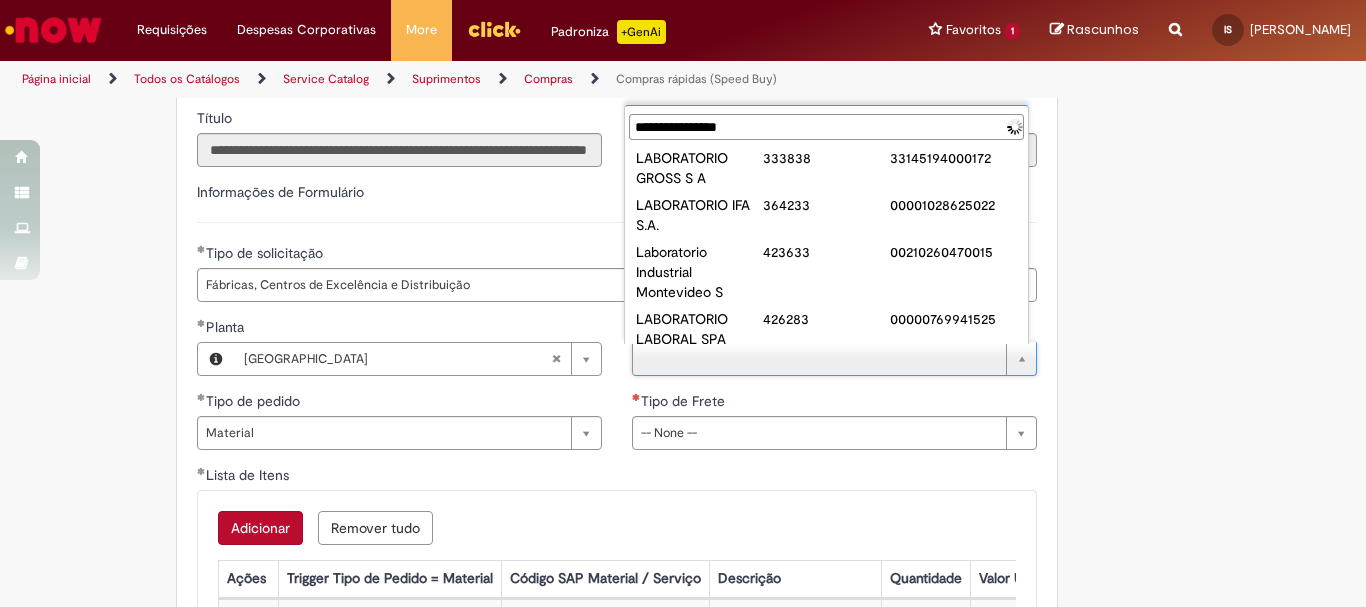 scroll, scrollTop: 0, scrollLeft: 0, axis: both 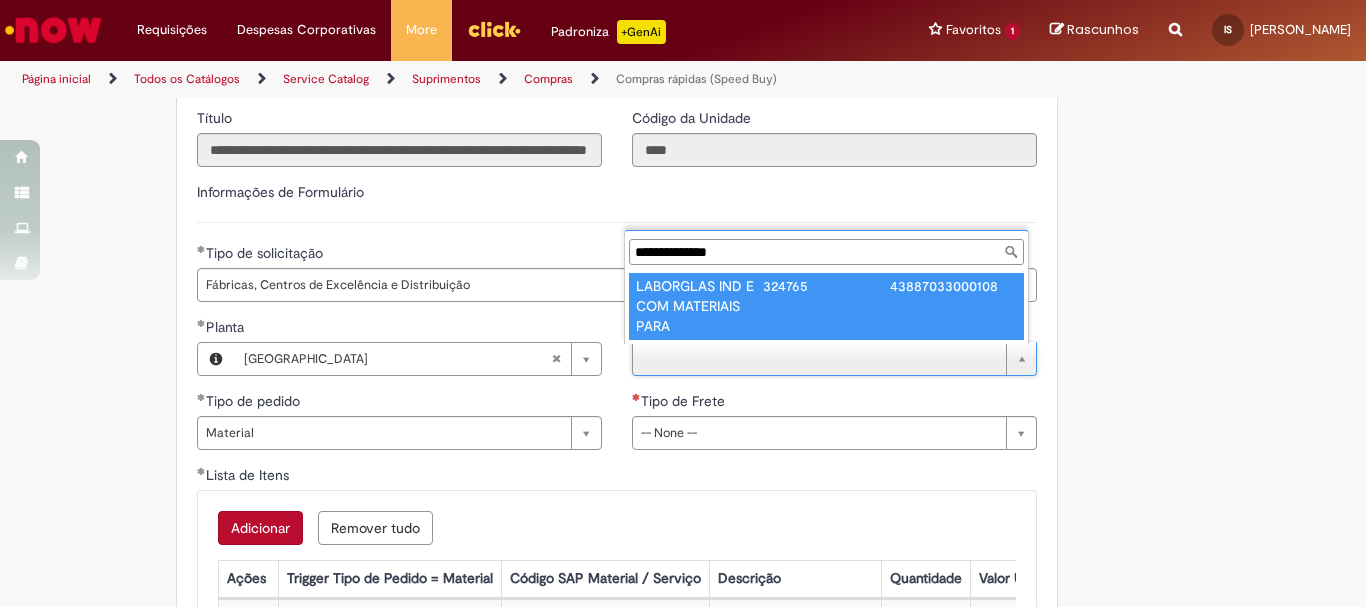 type on "**********" 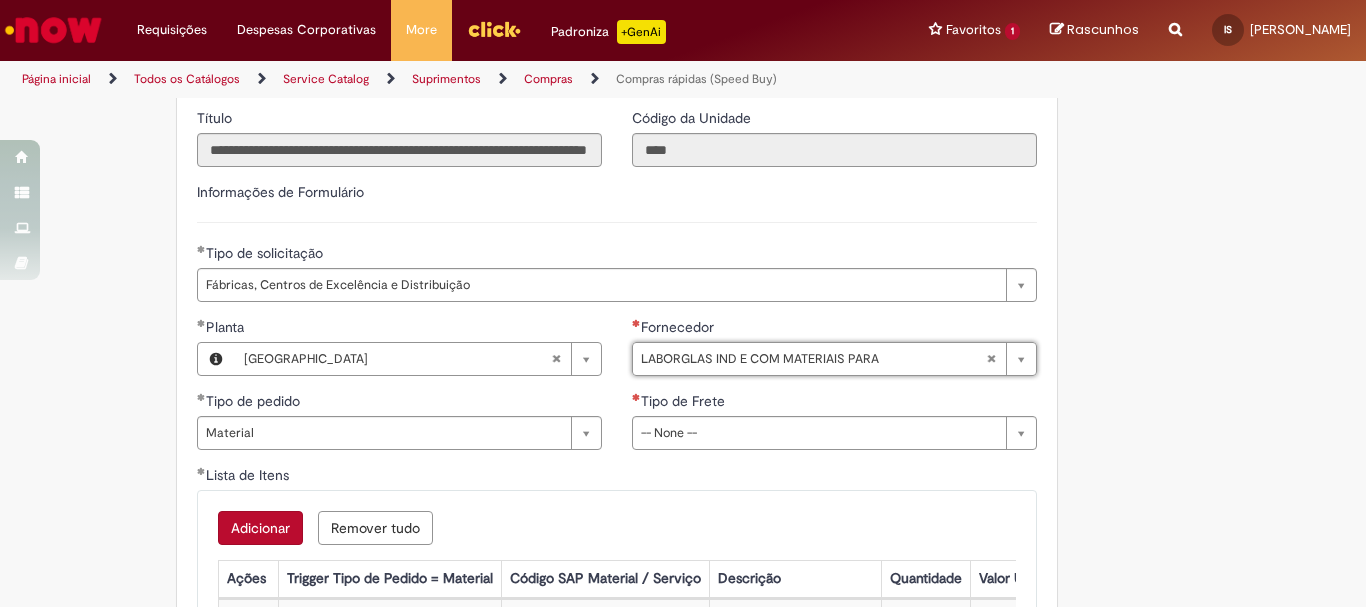 type on "**********" 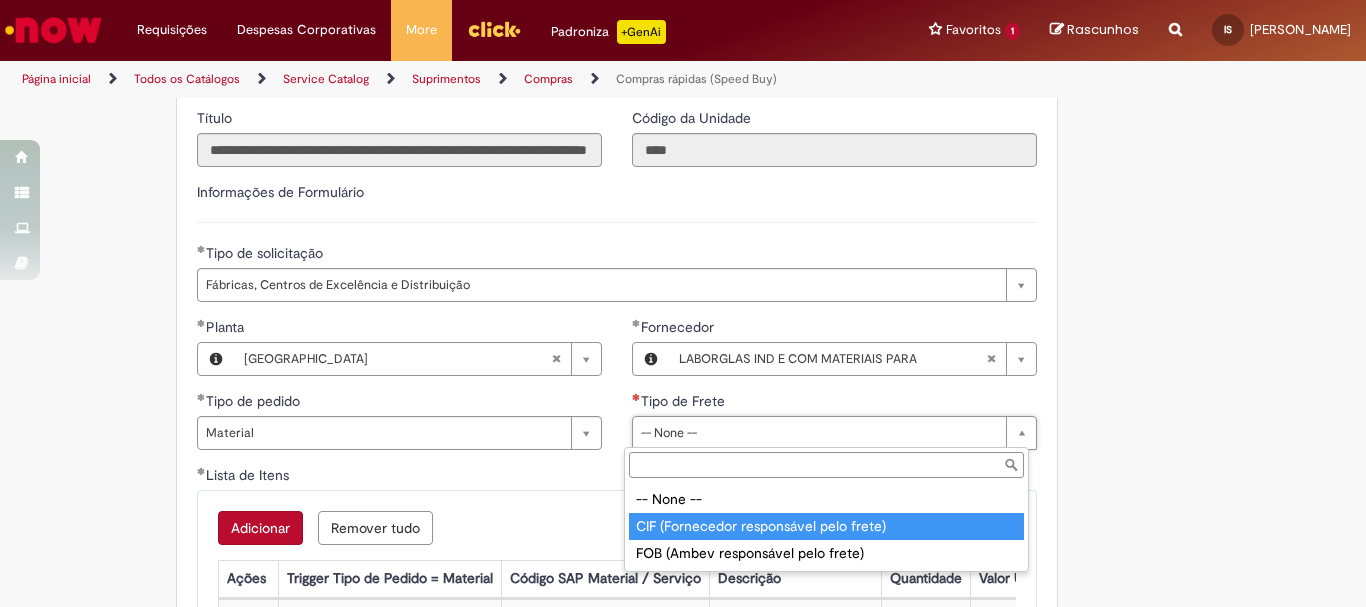 type on "**********" 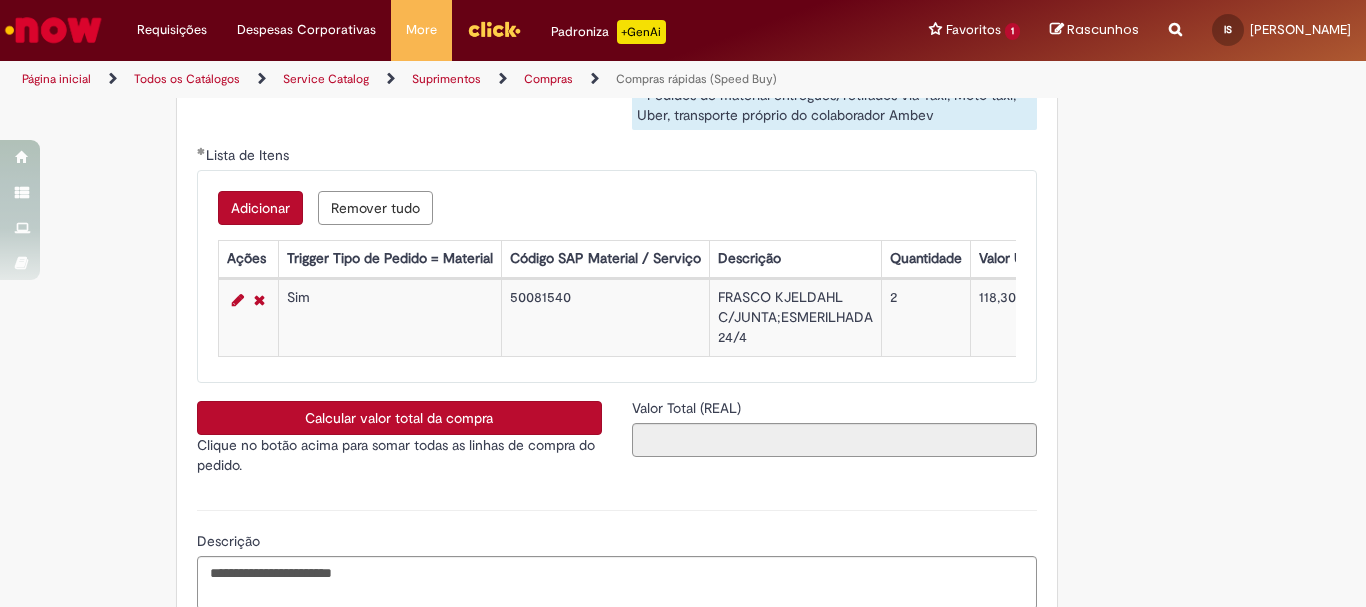 scroll, scrollTop: 3400, scrollLeft: 0, axis: vertical 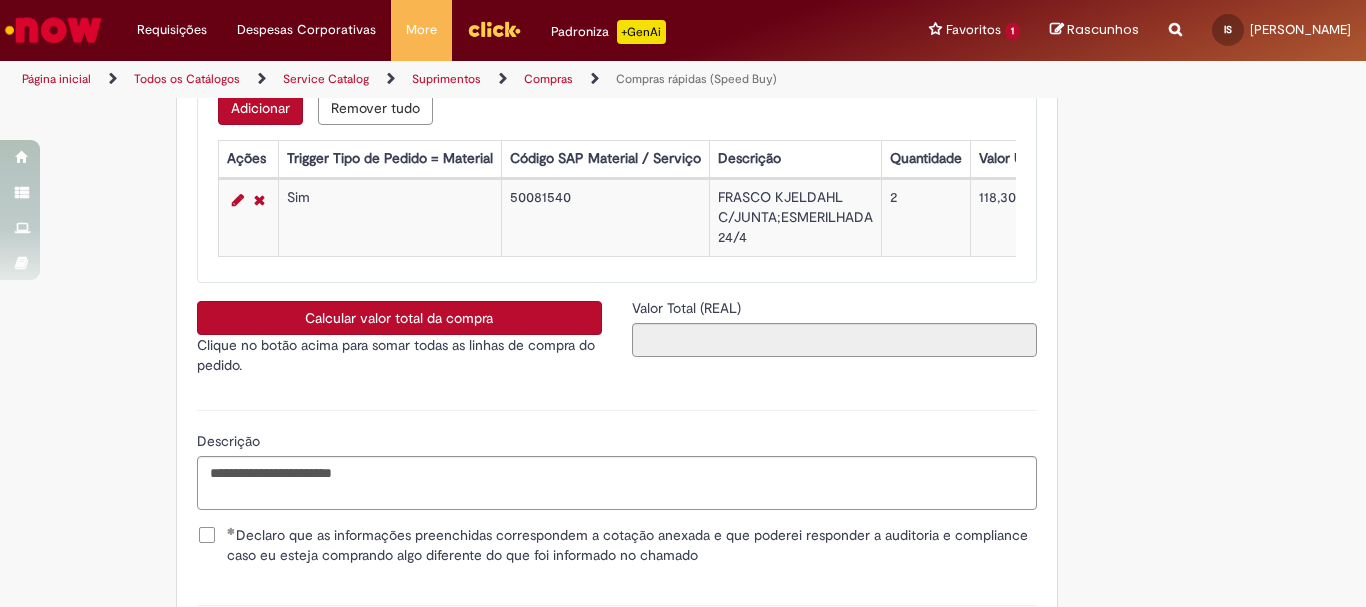 click on "Calcular valor total da compra" at bounding box center (399, 318) 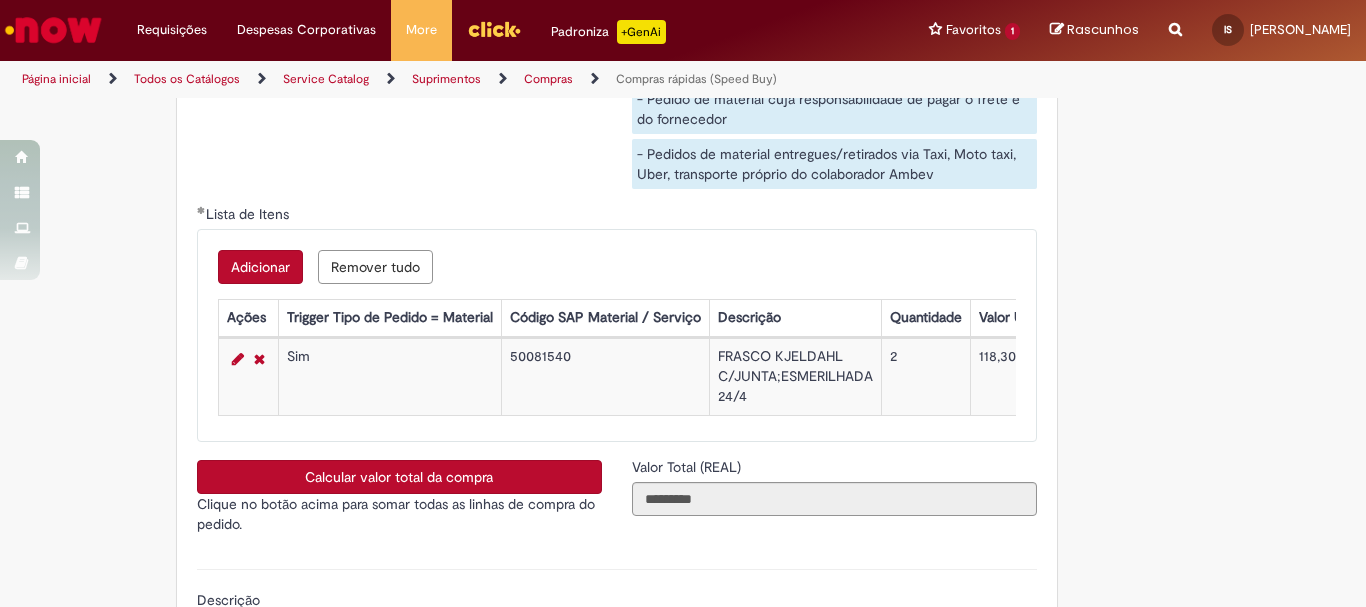 scroll, scrollTop: 3641, scrollLeft: 0, axis: vertical 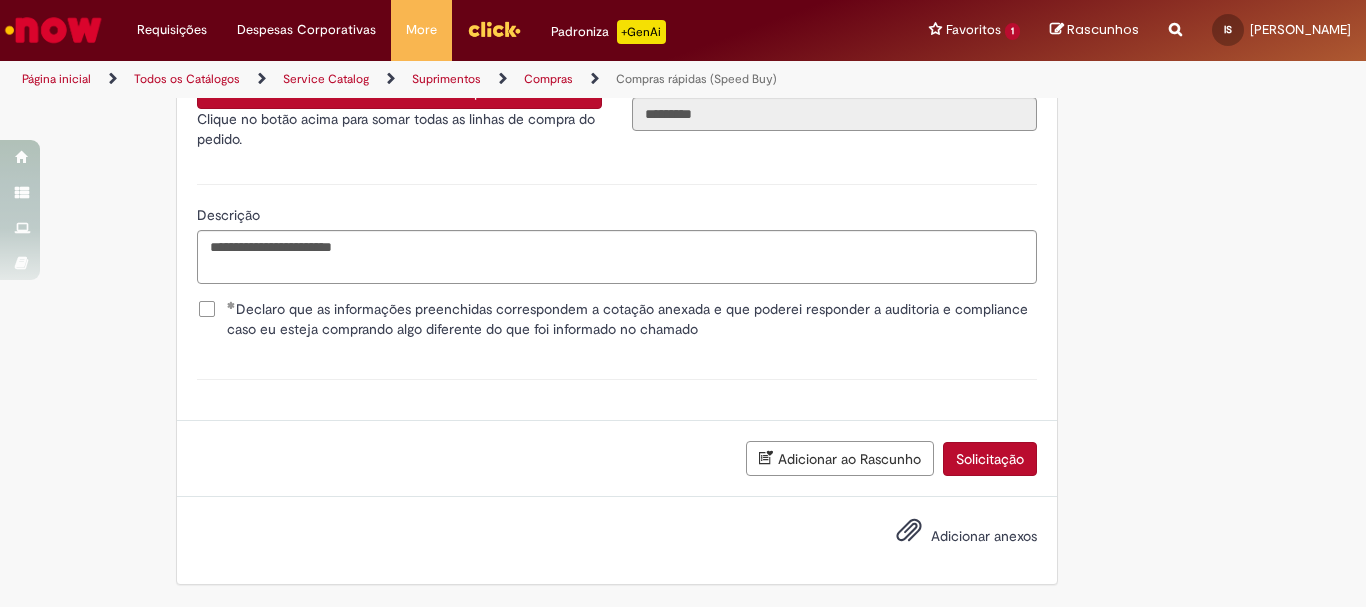click on "Adicionar anexos" at bounding box center (984, 536) 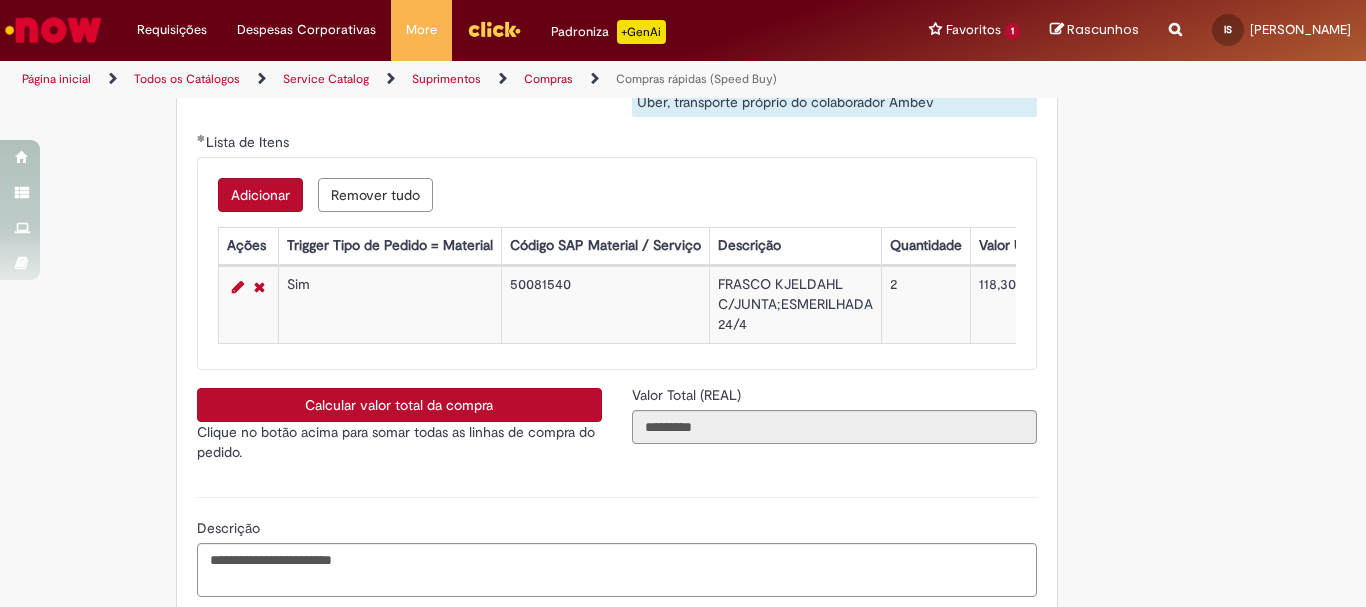 scroll, scrollTop: 3713, scrollLeft: 0, axis: vertical 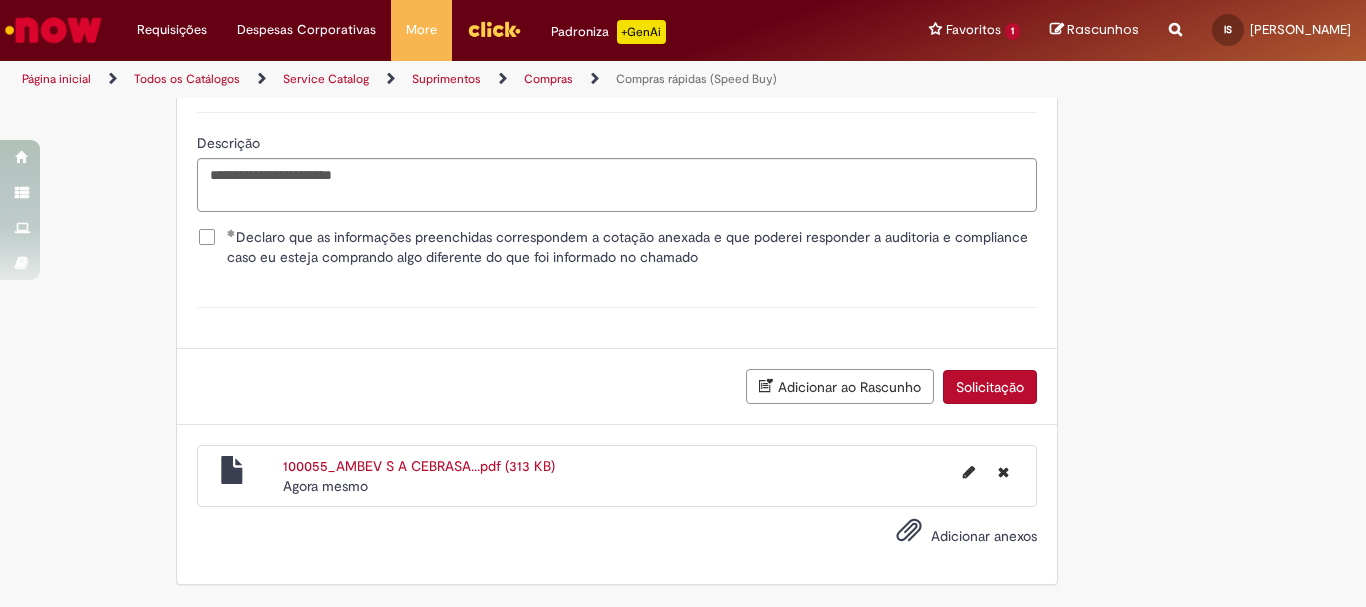 click on "Solicitação" at bounding box center [990, 387] 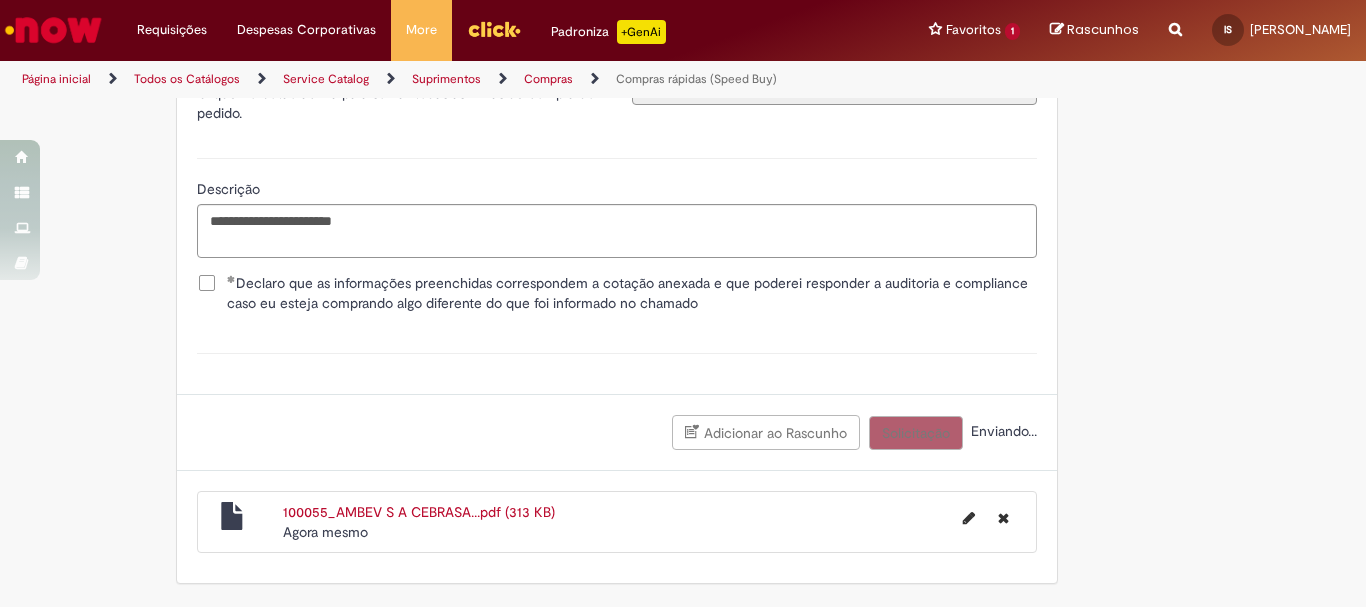 scroll, scrollTop: 3667, scrollLeft: 0, axis: vertical 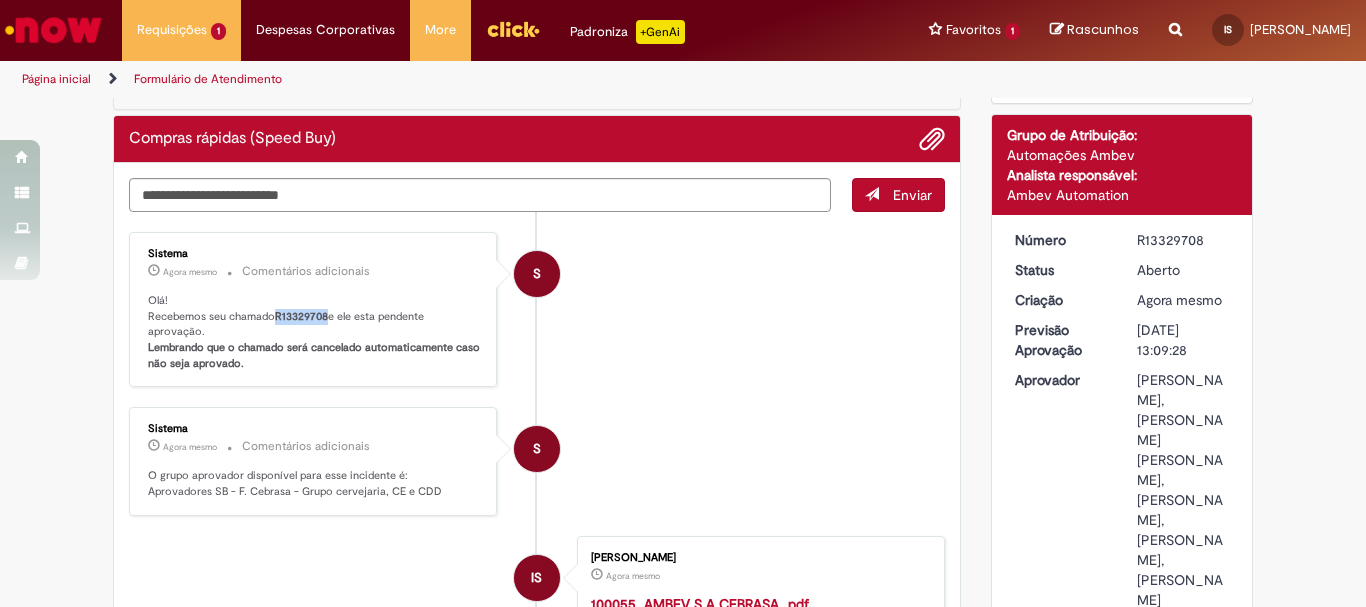 drag, startPoint x: 272, startPoint y: 320, endPoint x: 322, endPoint y: 319, distance: 50.01 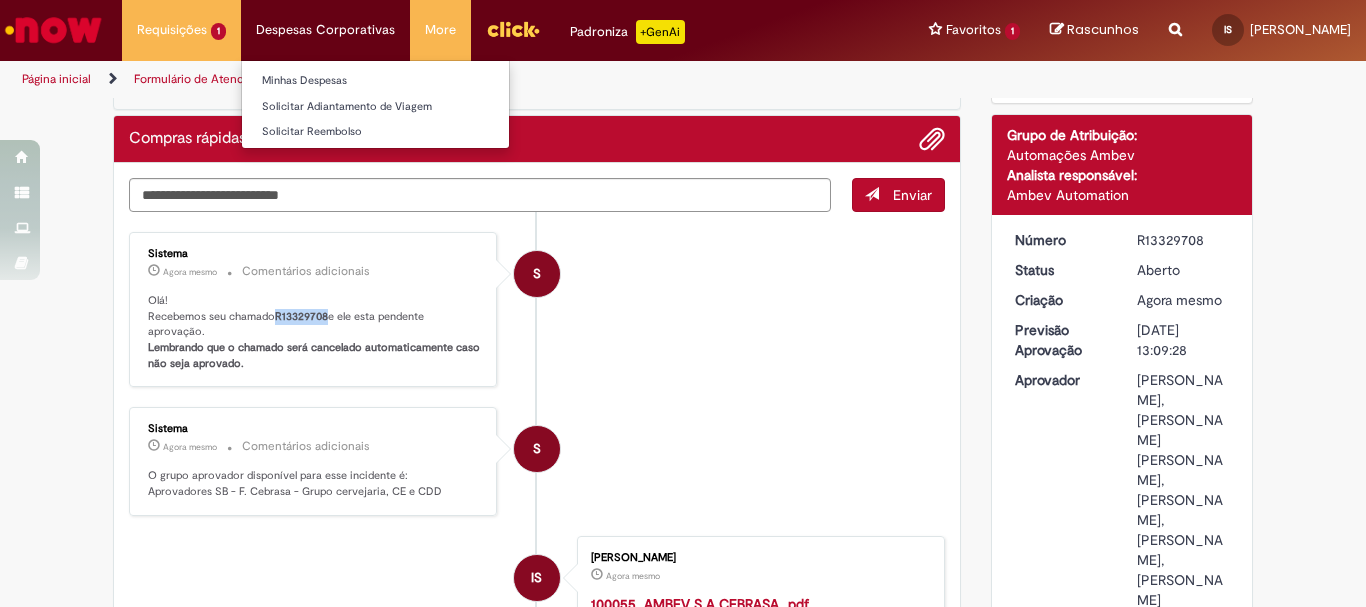 copy on "R13329708" 